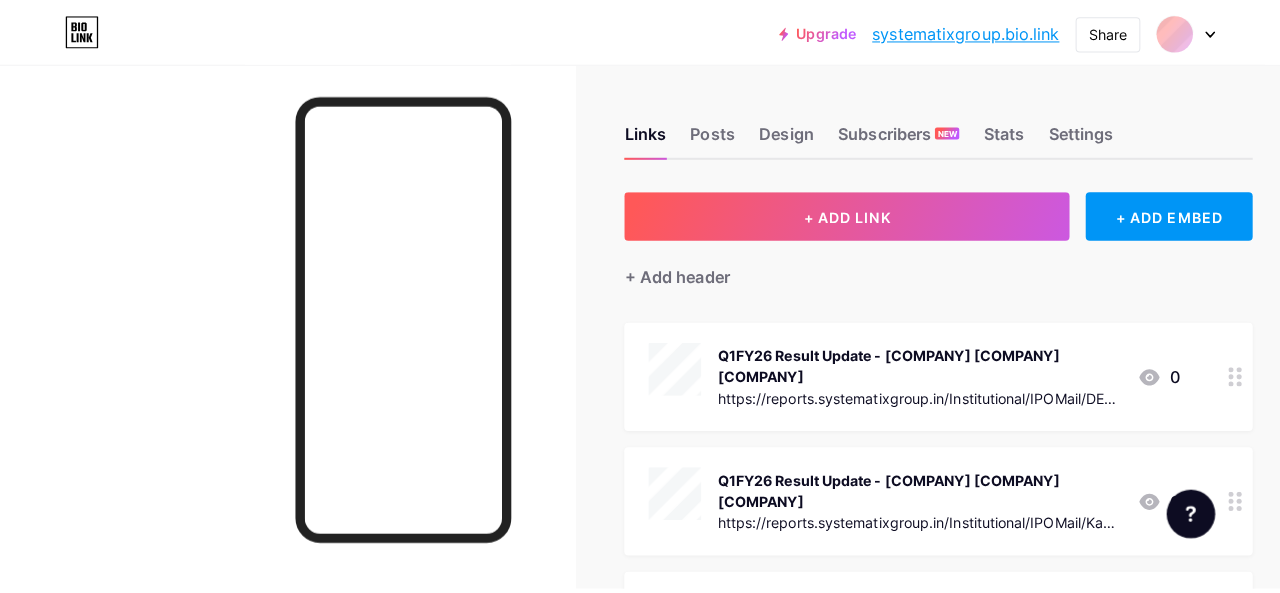 scroll, scrollTop: 0, scrollLeft: 0, axis: both 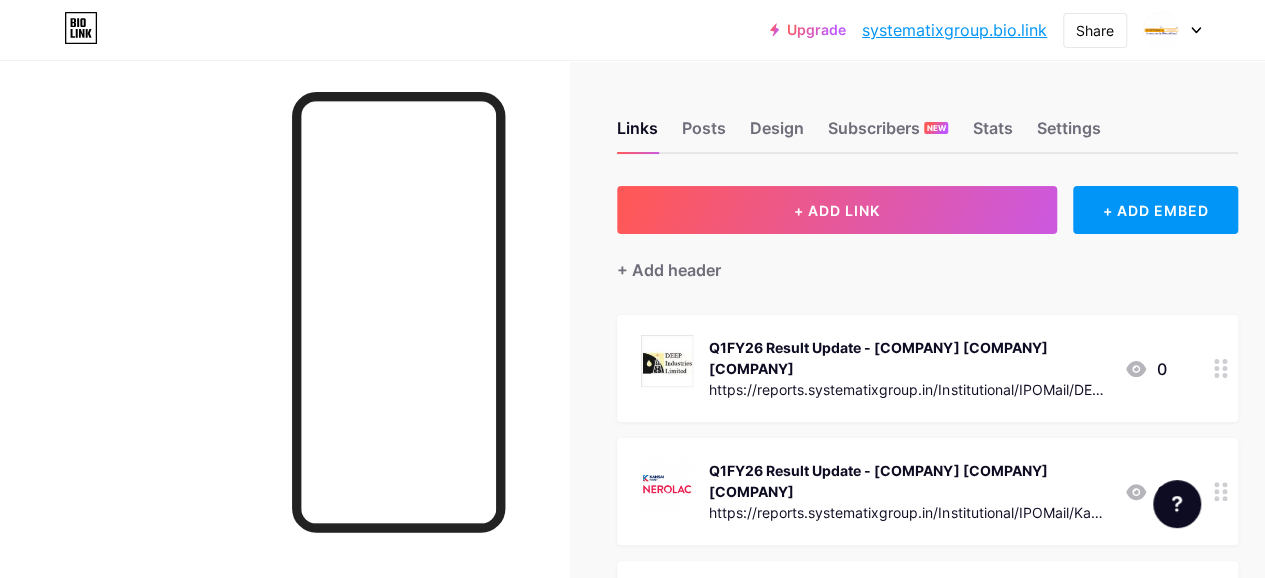type 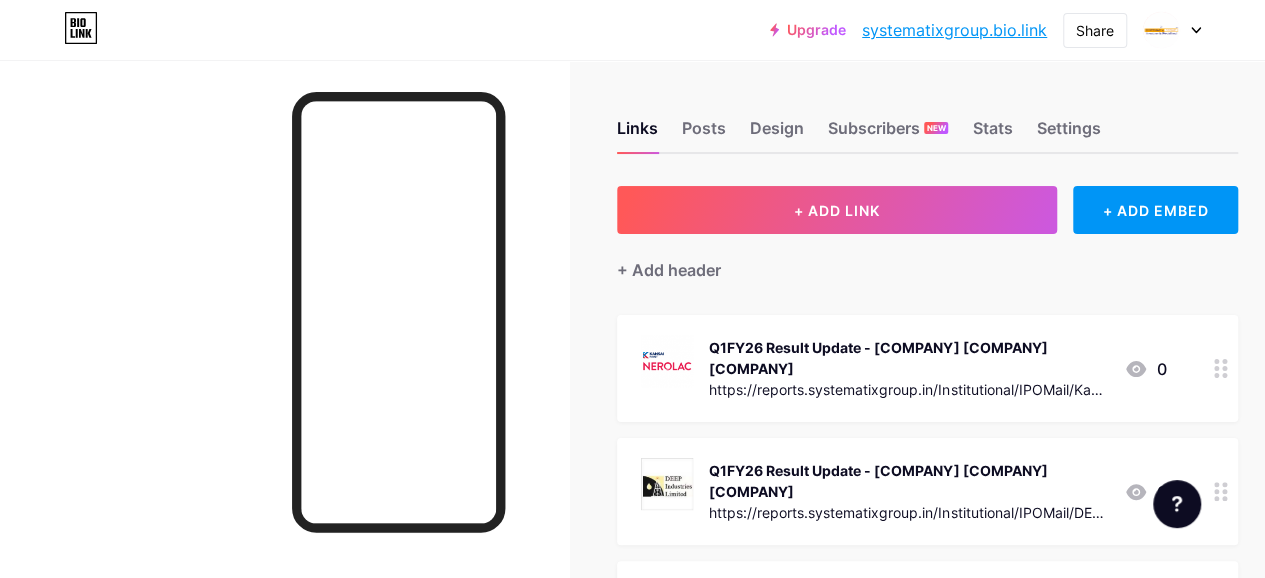 click on "Q1FY26 Result Update - [COMPANY] [COMPANY] [COMPANY]" at bounding box center (908, 368) 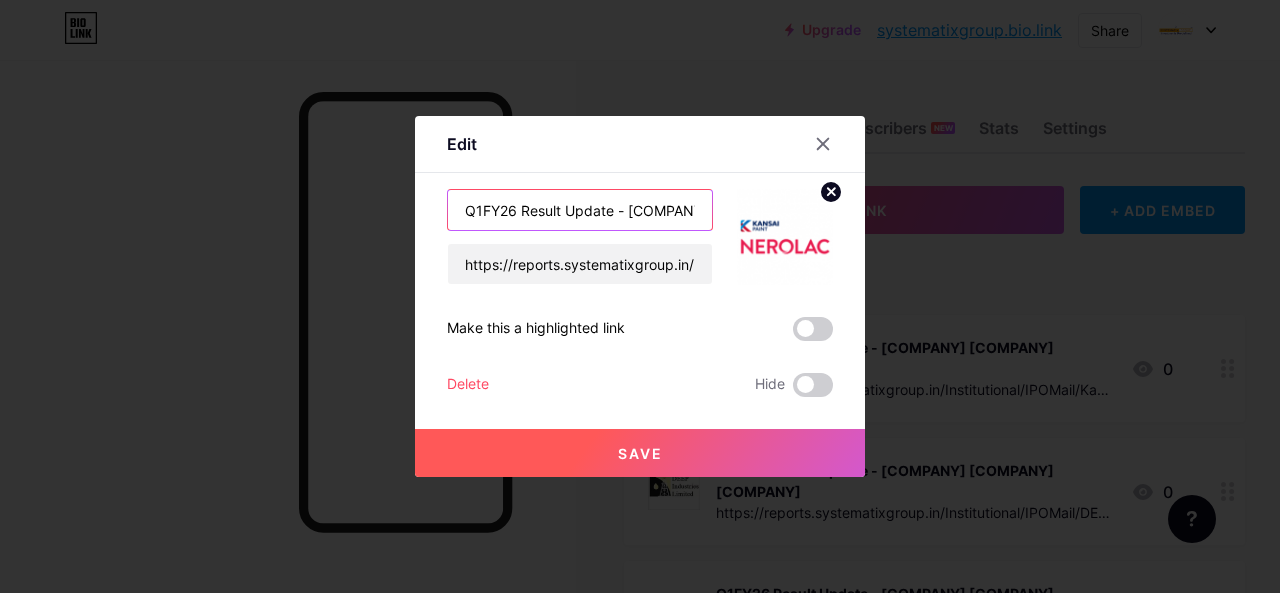 drag, startPoint x: 615, startPoint y: 212, endPoint x: 454, endPoint y: 214, distance: 161.01242 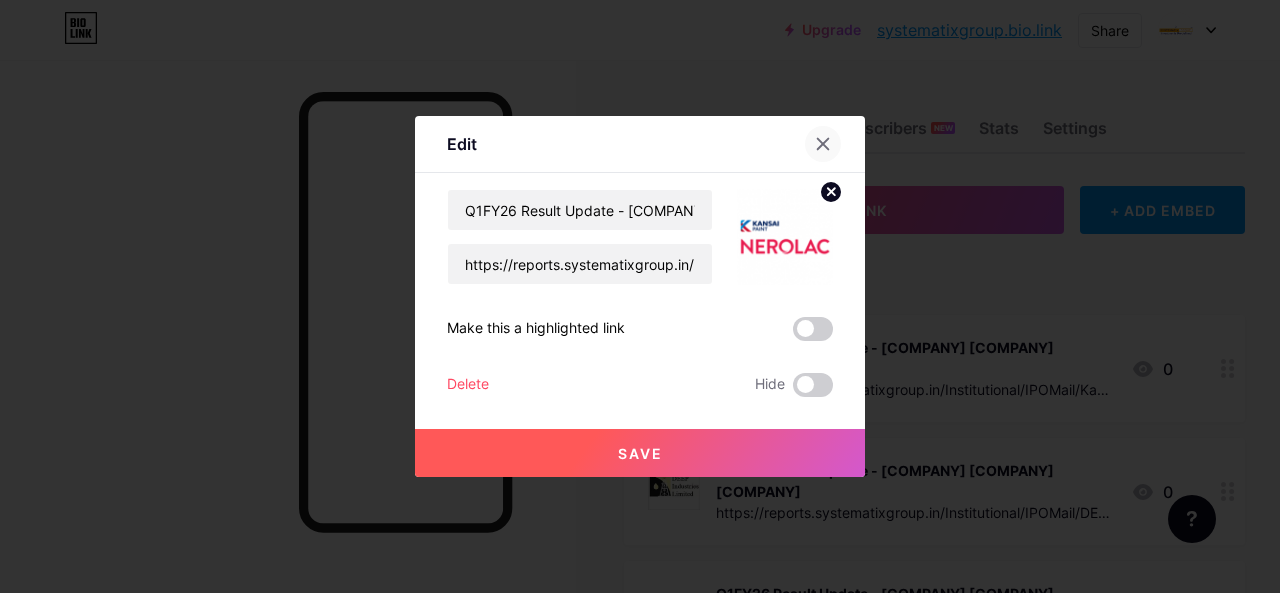 click 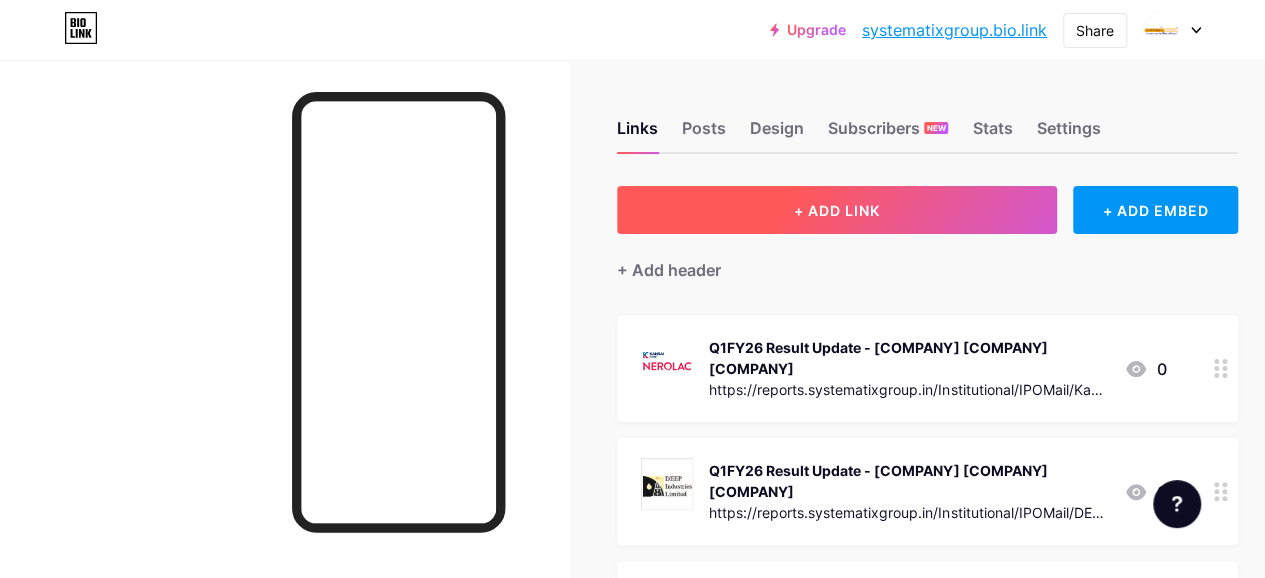 click on "+ ADD LINK" at bounding box center (837, 210) 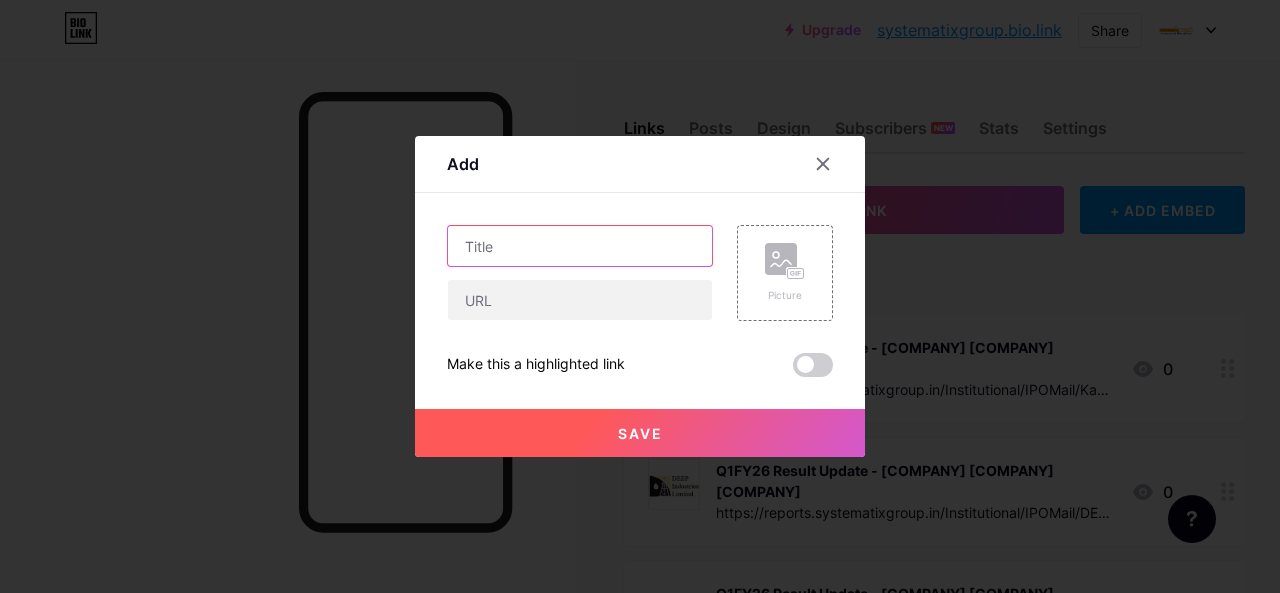 click at bounding box center (580, 246) 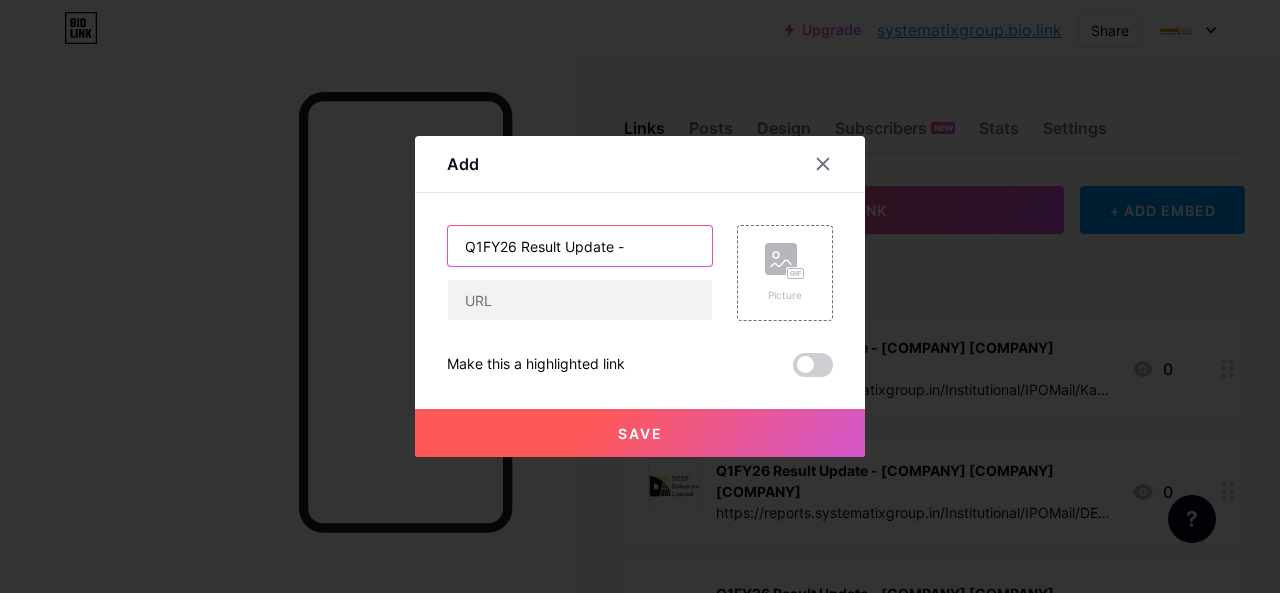 paste on "[COMPANY] [COMPANY] [COMPANY]" 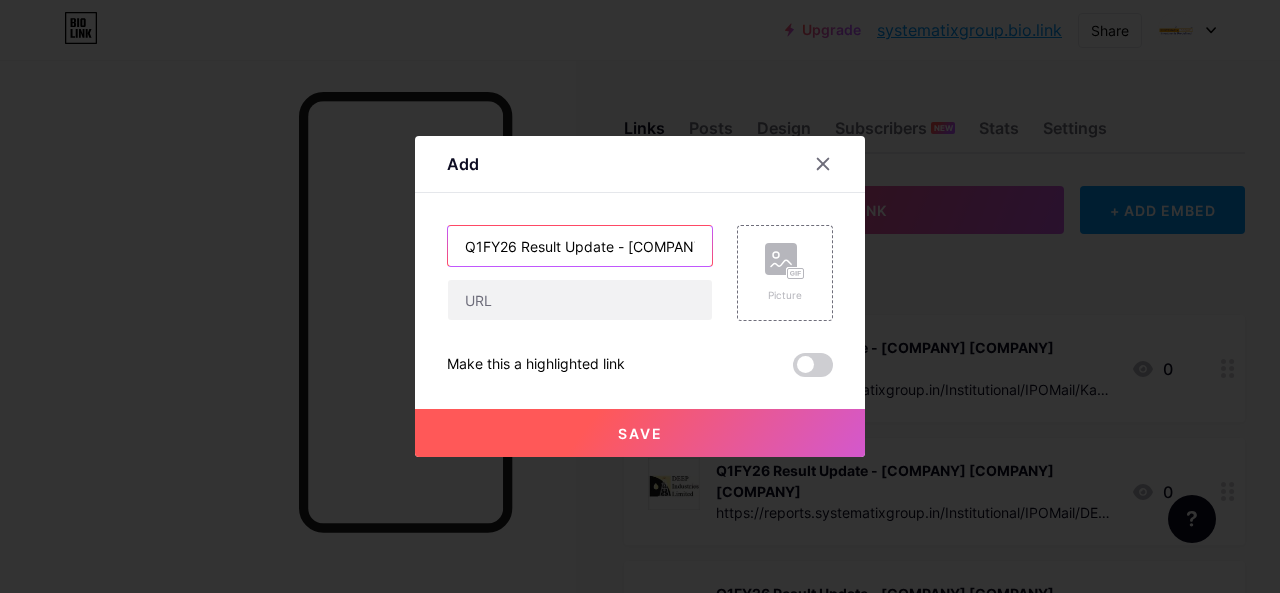 scroll, scrollTop: 0, scrollLeft: 82, axis: horizontal 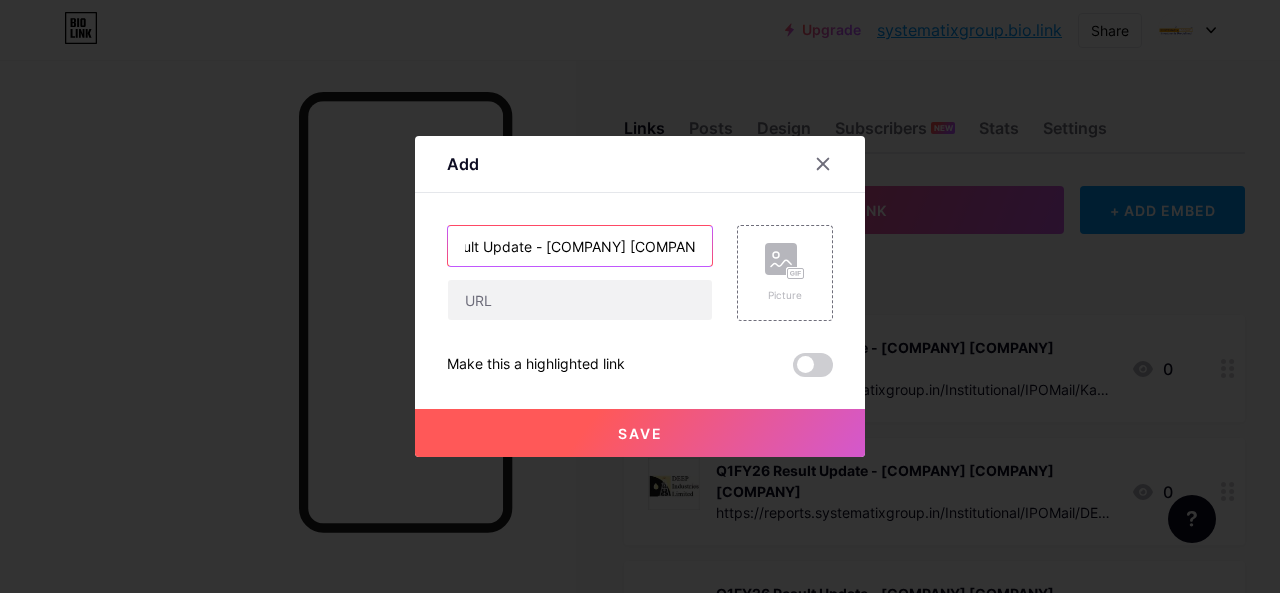 type on "Q1FY26 Result Update - [COMPANY] [COMPANY] [COMPANY]" 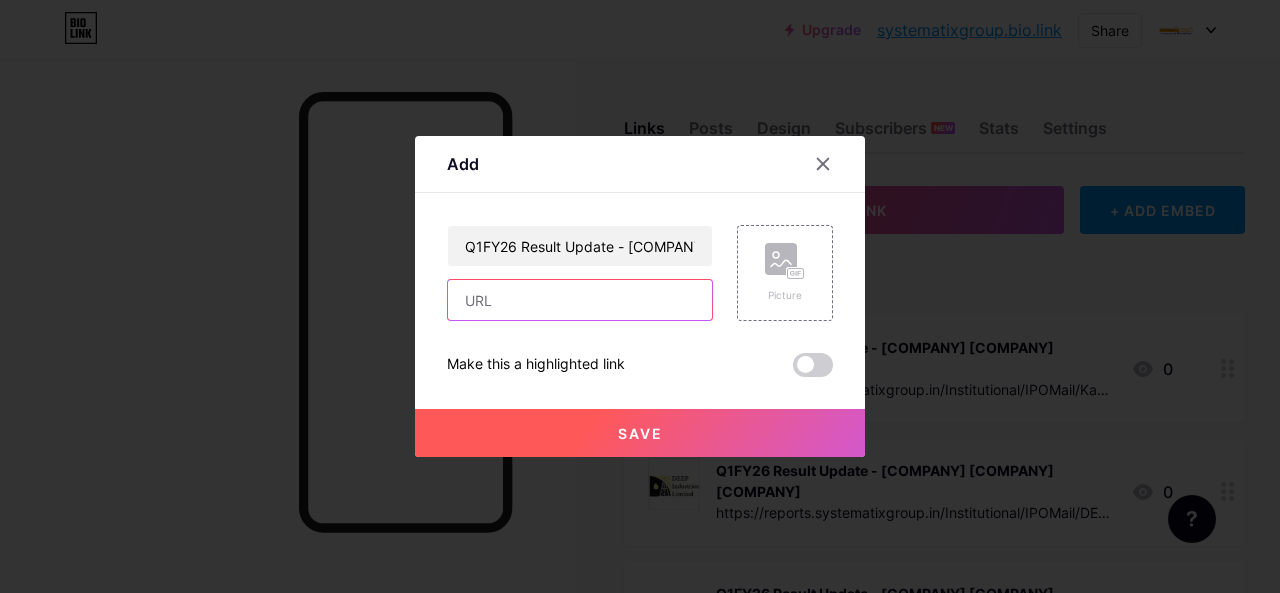 click at bounding box center (580, 300) 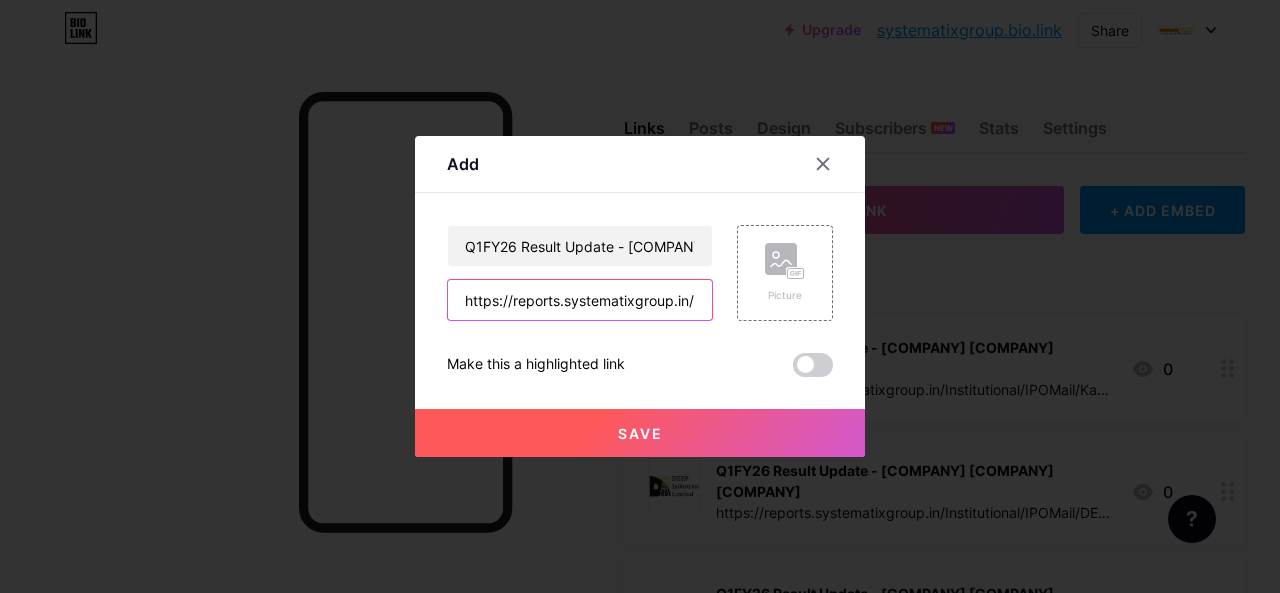 scroll, scrollTop: 0, scrollLeft: 672, axis: horizontal 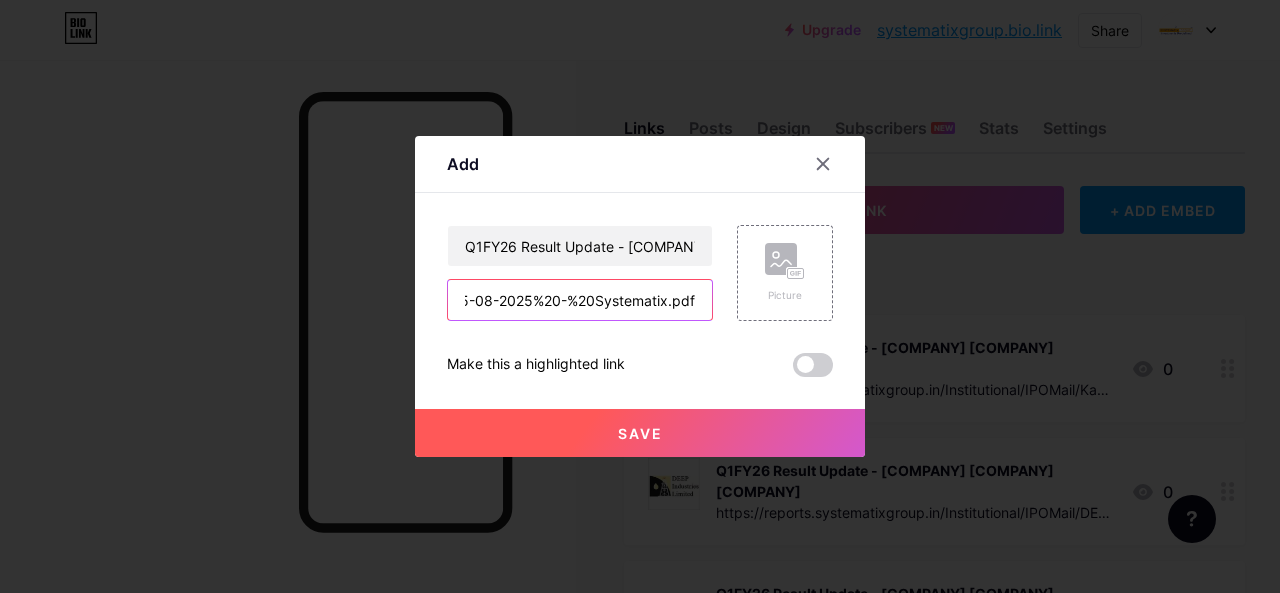 type on "https://reports.systematixgroup.in/Institutional/IPOMail/Berger%20Paints%20-%201QFY26%20-%2005-08-2025%20-%20Systematix.pdf" 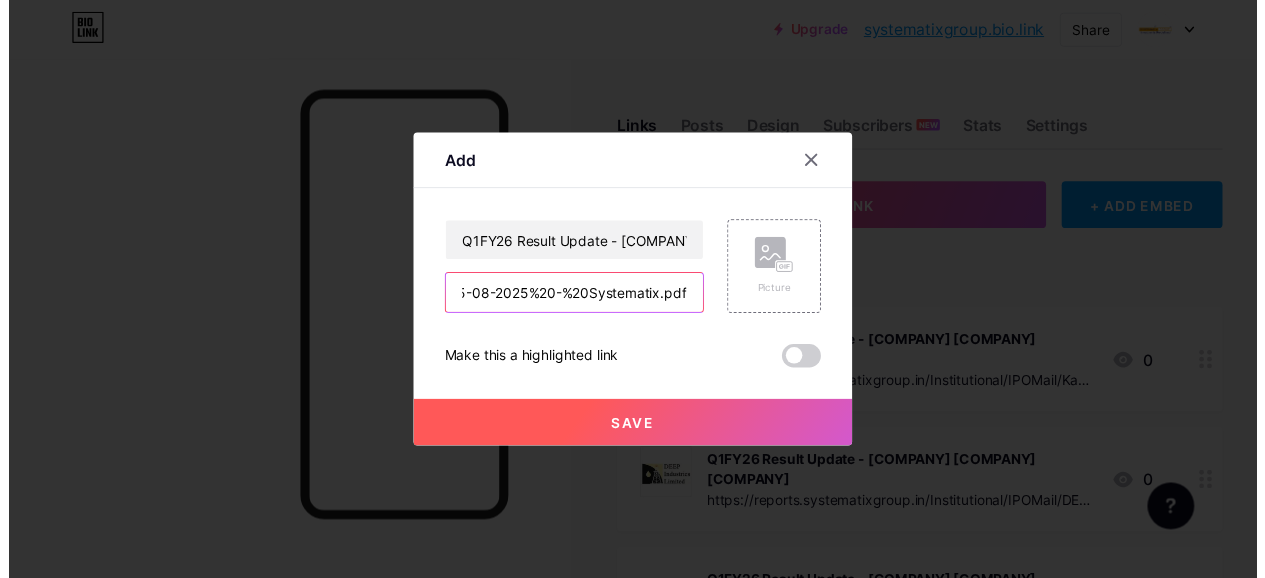 scroll, scrollTop: 0, scrollLeft: 0, axis: both 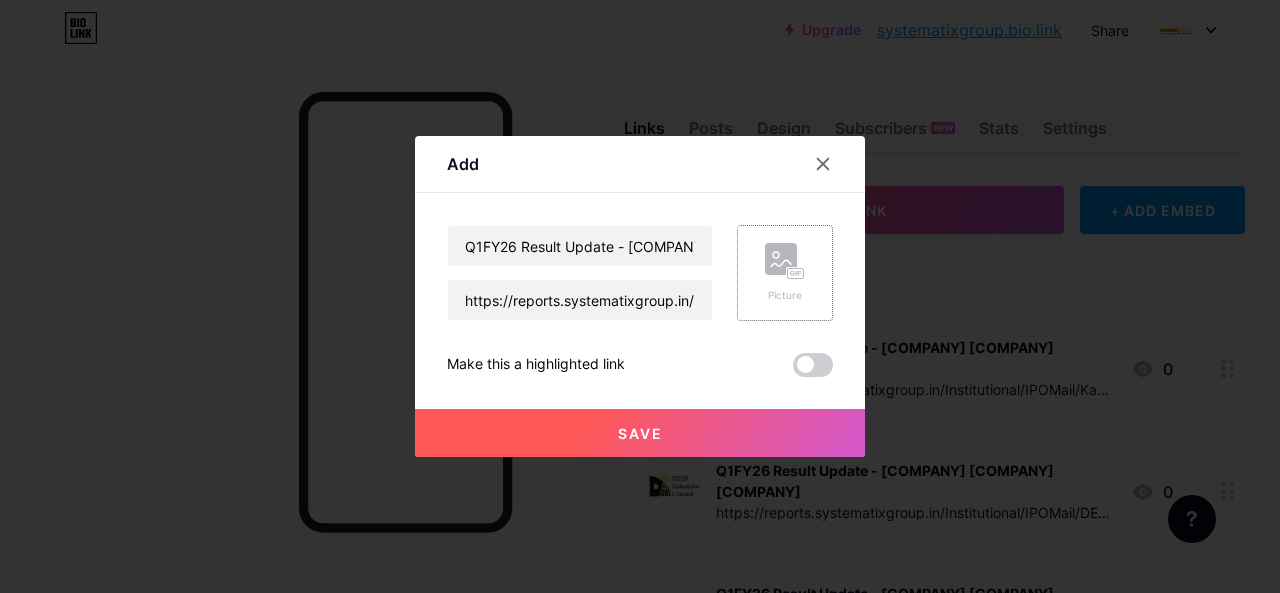 click 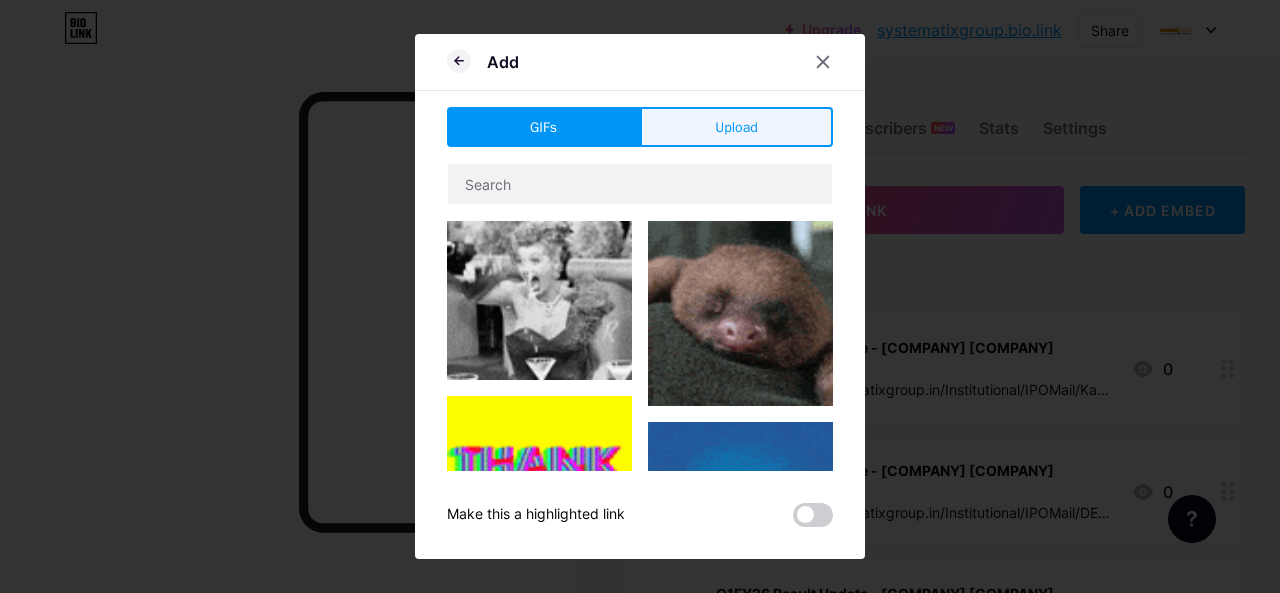 click on "Upload" at bounding box center (736, 127) 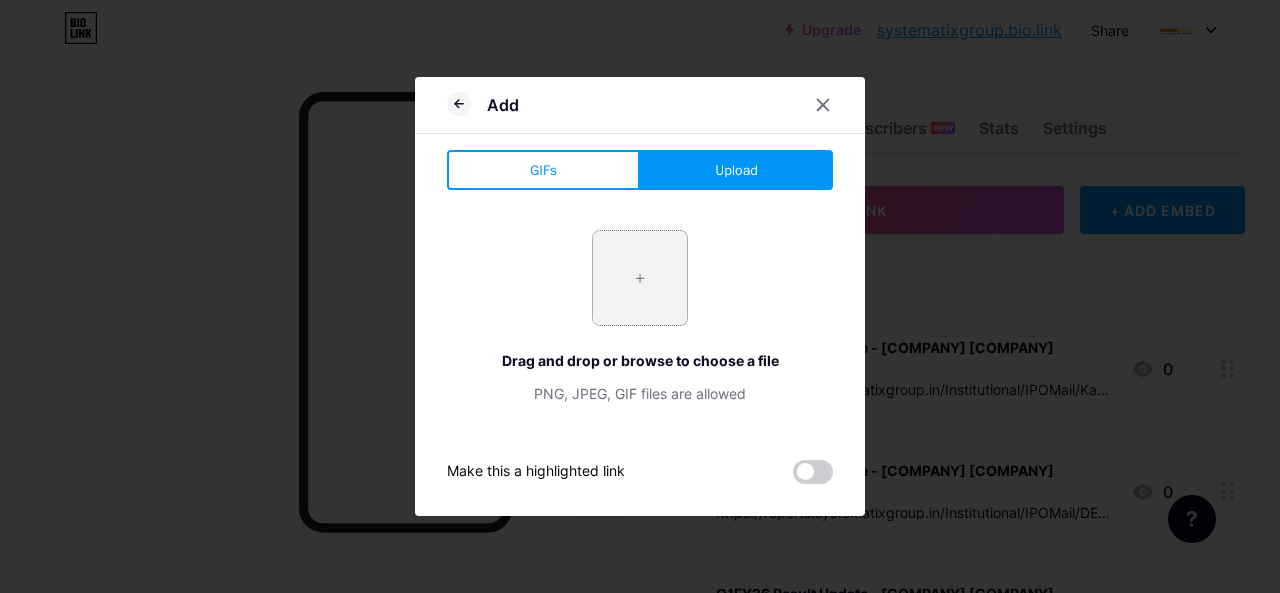 click at bounding box center [640, 278] 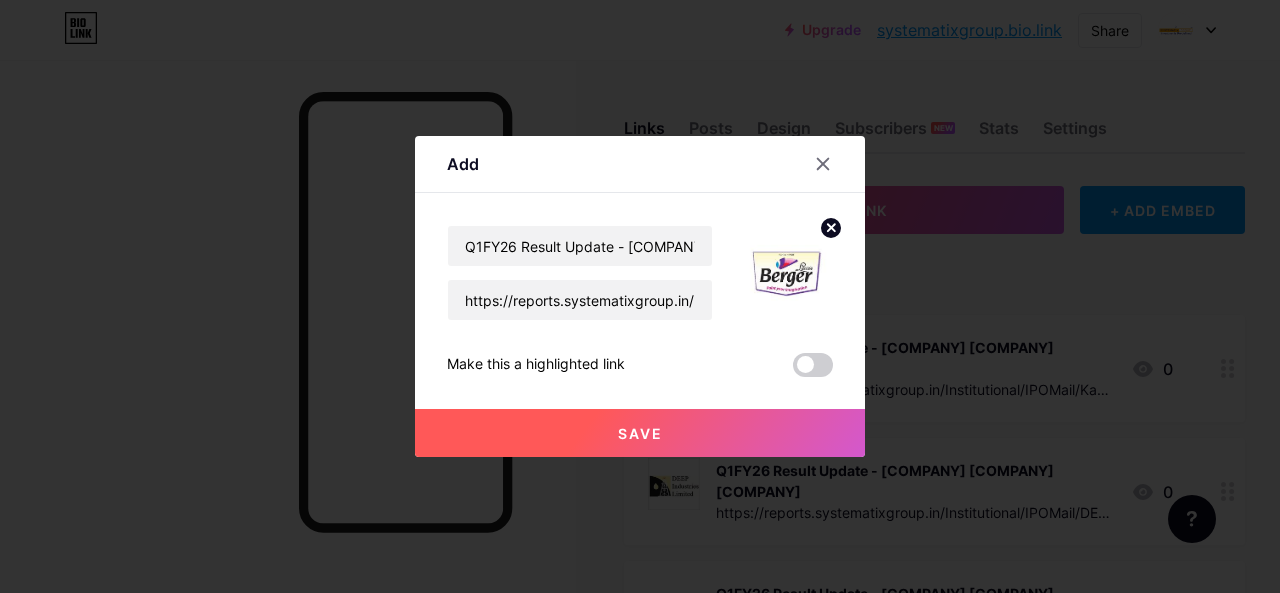 click on "Save" at bounding box center (640, 433) 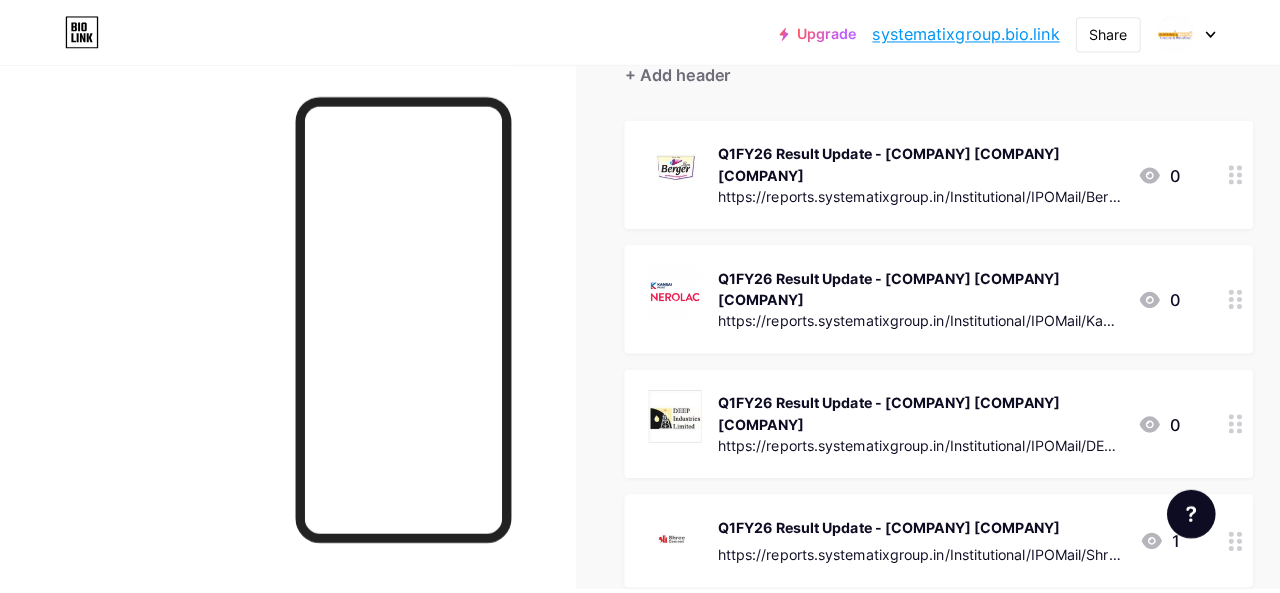 scroll, scrollTop: 0, scrollLeft: 0, axis: both 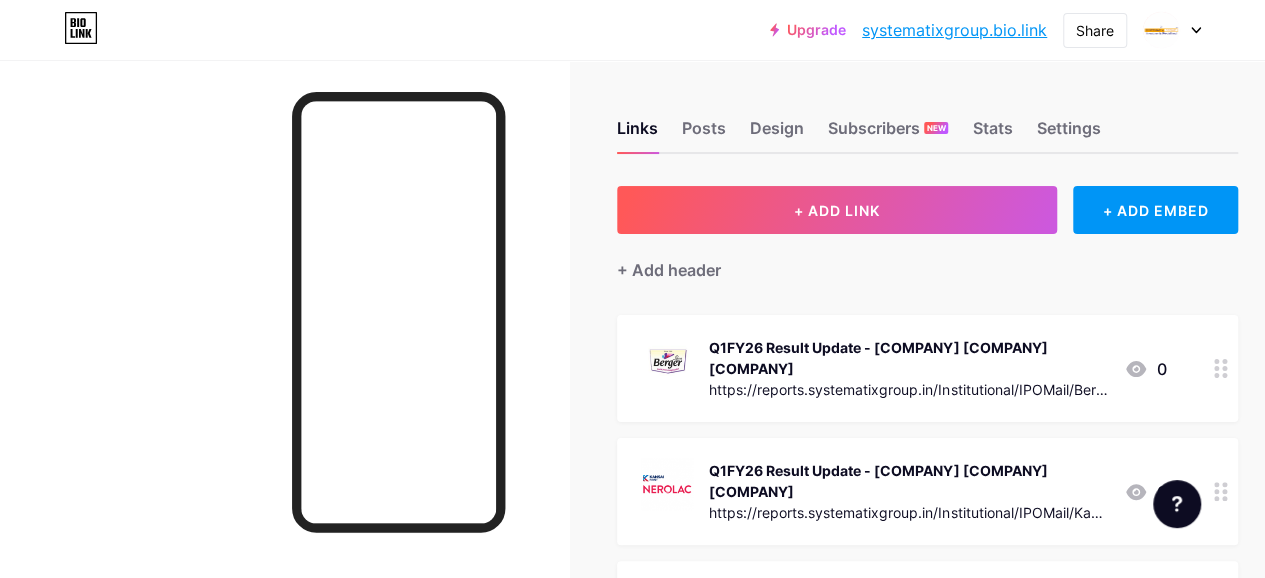 click on "Q1FY26 Result Update - [COMPANY] [COMPANY] [COMPANY]" at bounding box center (908, 358) 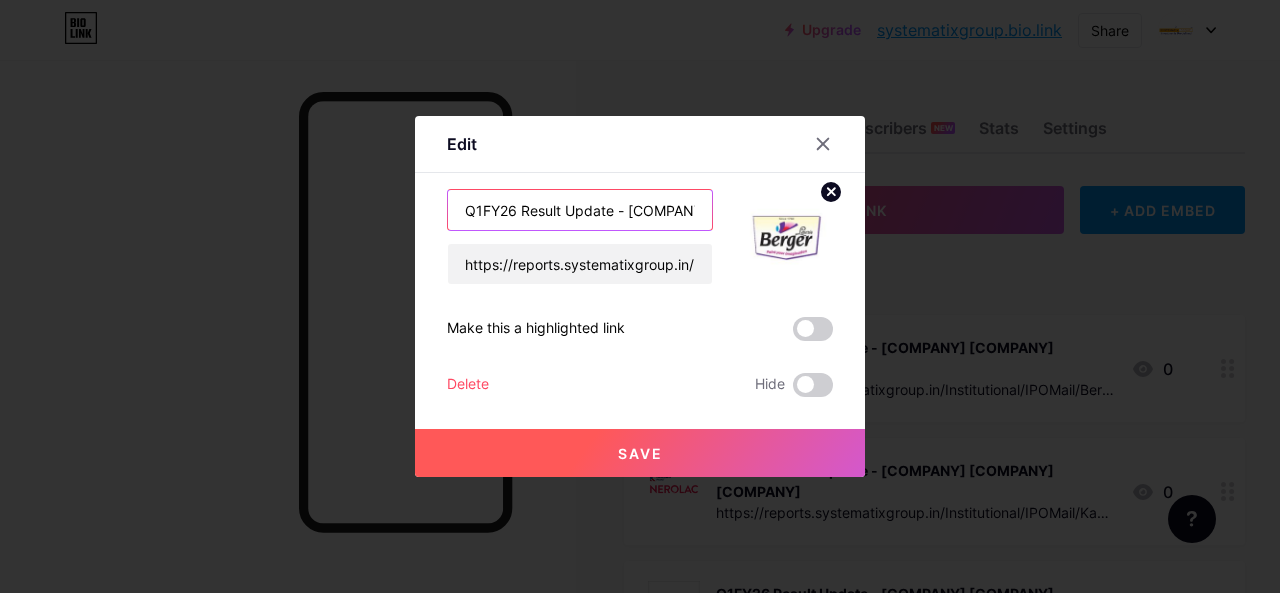 drag, startPoint x: 614, startPoint y: 209, endPoint x: 406, endPoint y: 215, distance: 208.08652 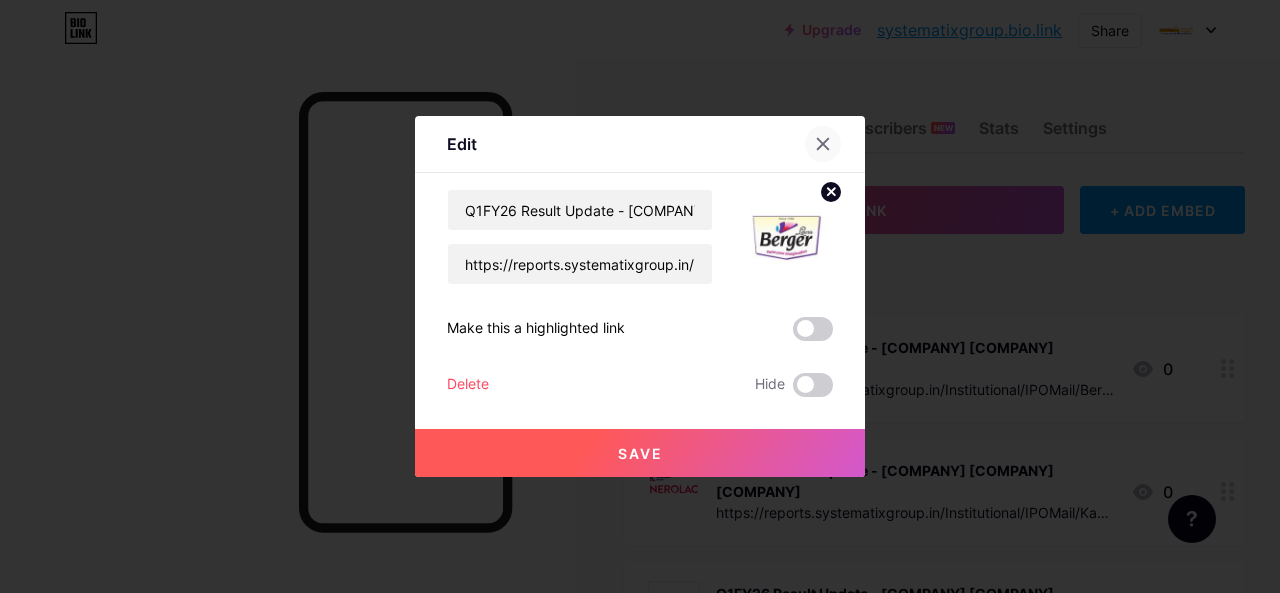 click at bounding box center (835, 144) 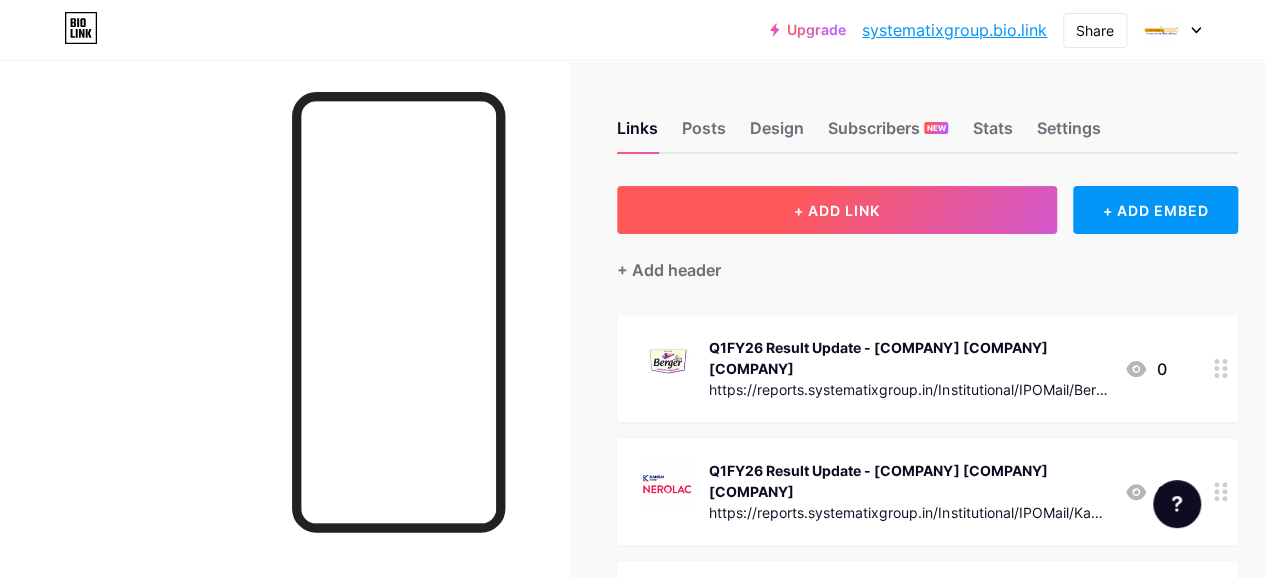click on "+ ADD LINK" at bounding box center [837, 210] 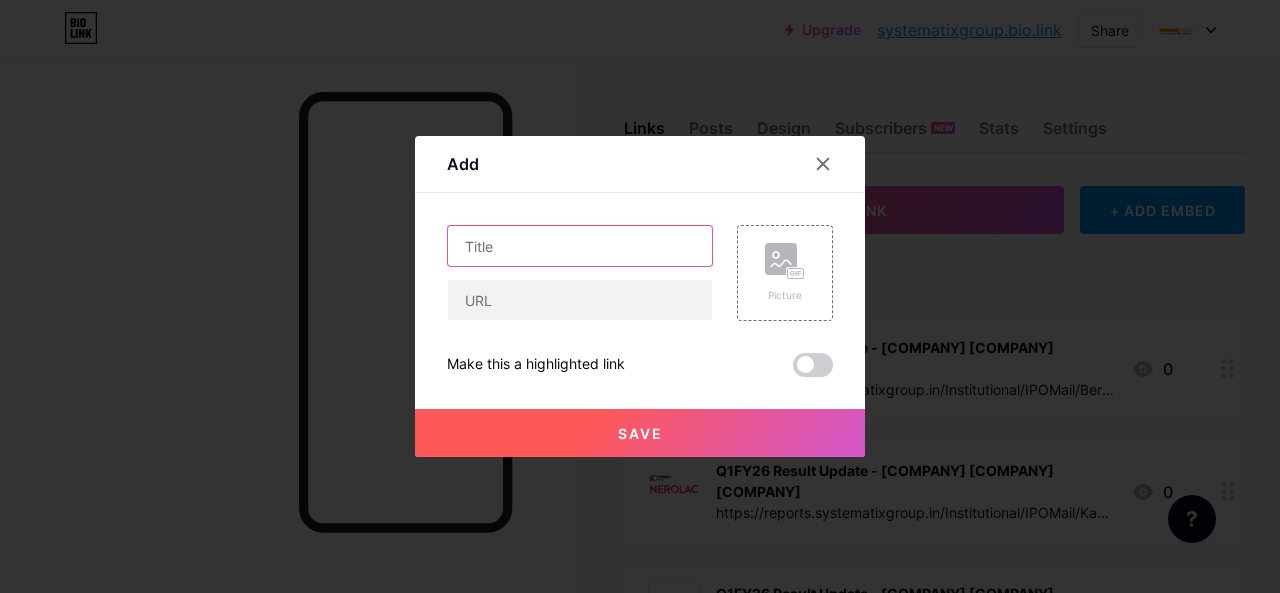 click at bounding box center (580, 246) 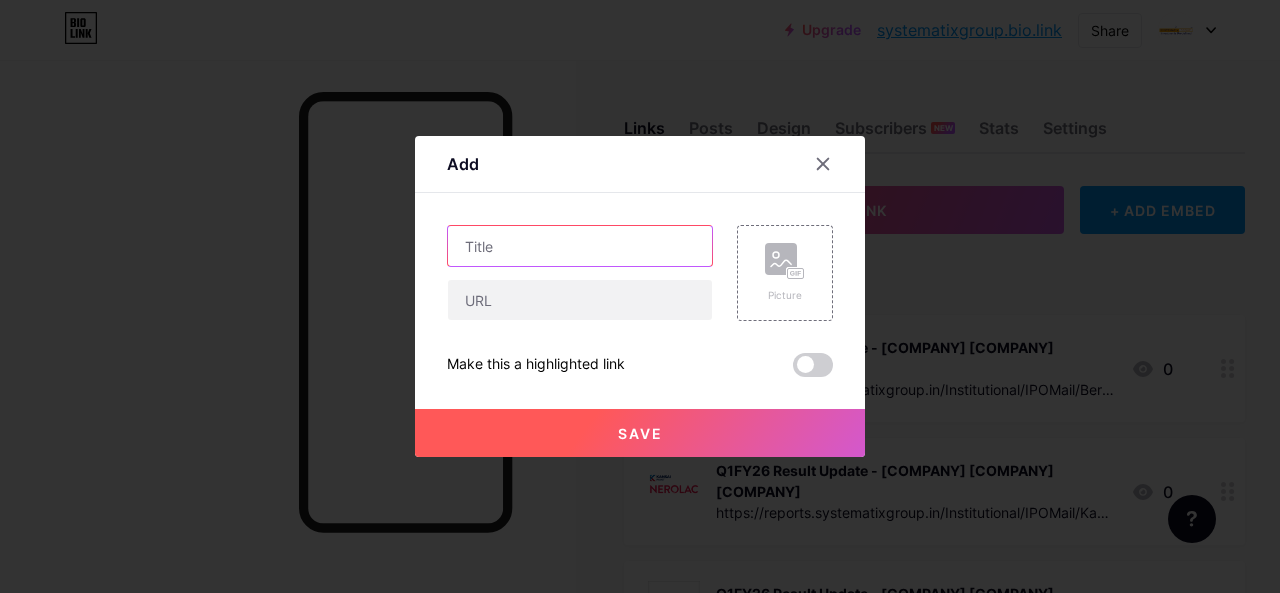 paste on "Q1FY26 Result Update -" 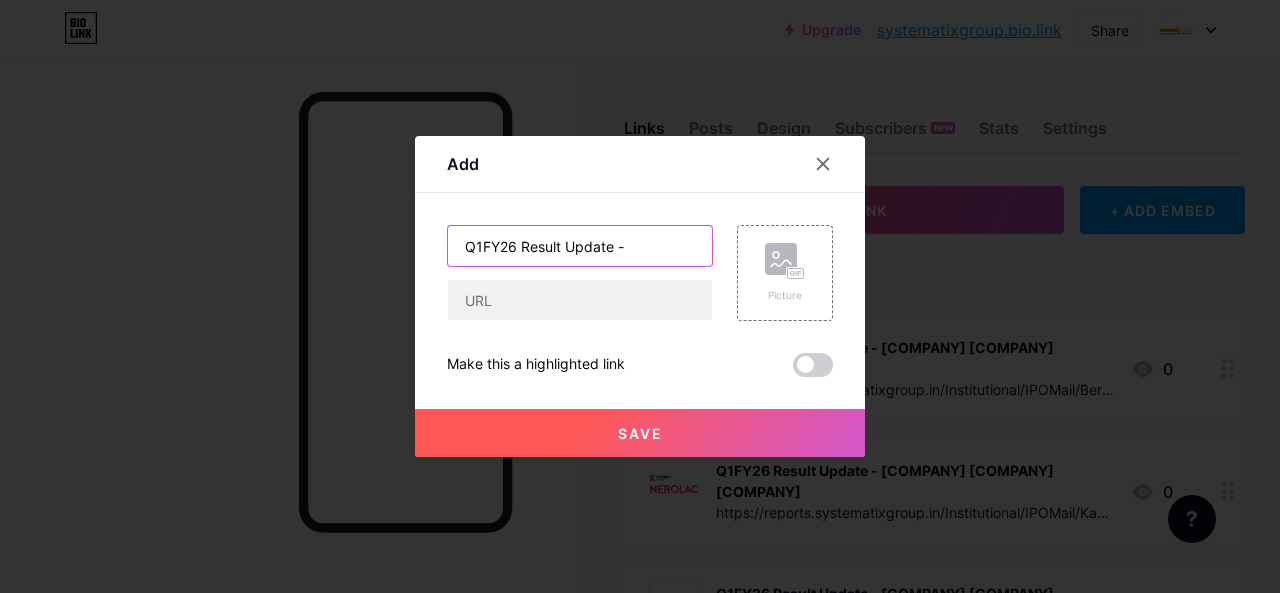 paste on "[COMPANY] [COMPANY] [COMPANY]" 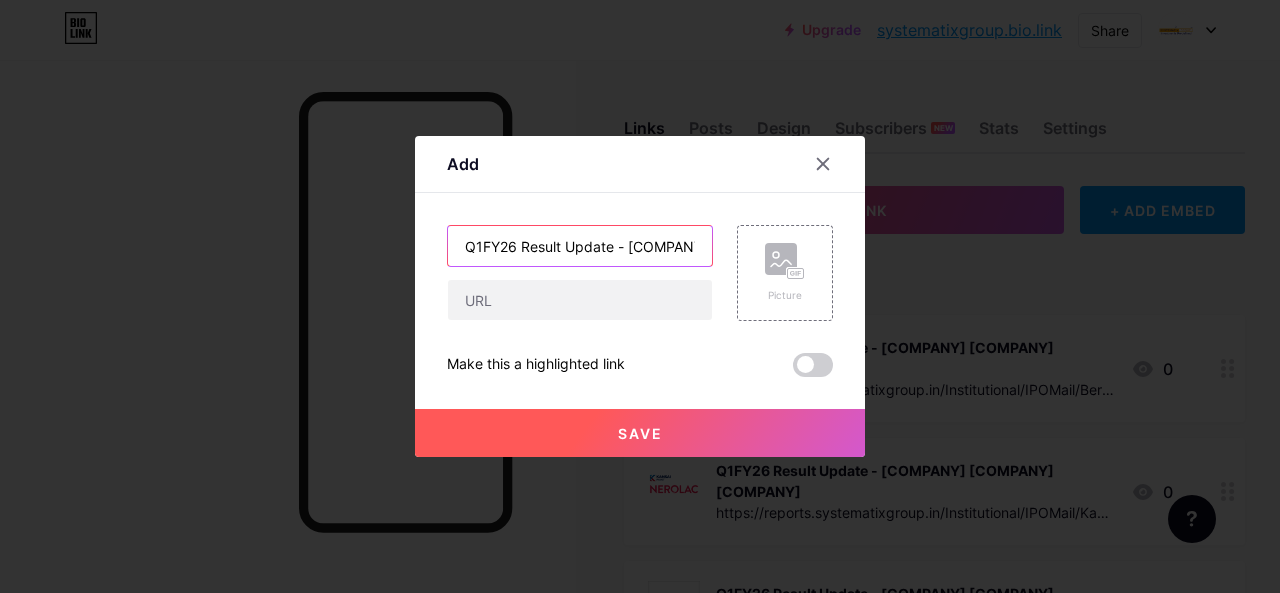 scroll, scrollTop: 0, scrollLeft: 88, axis: horizontal 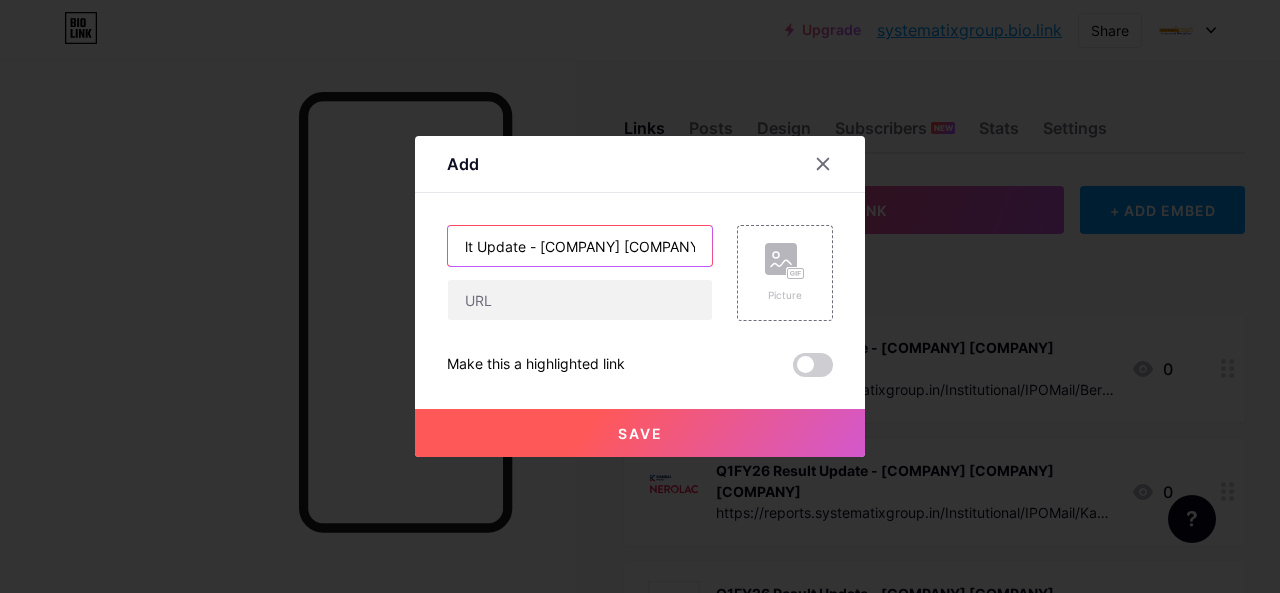 type on "Q1FY26 Result Update - [COMPANY] [COMPANY] [COMPANY]" 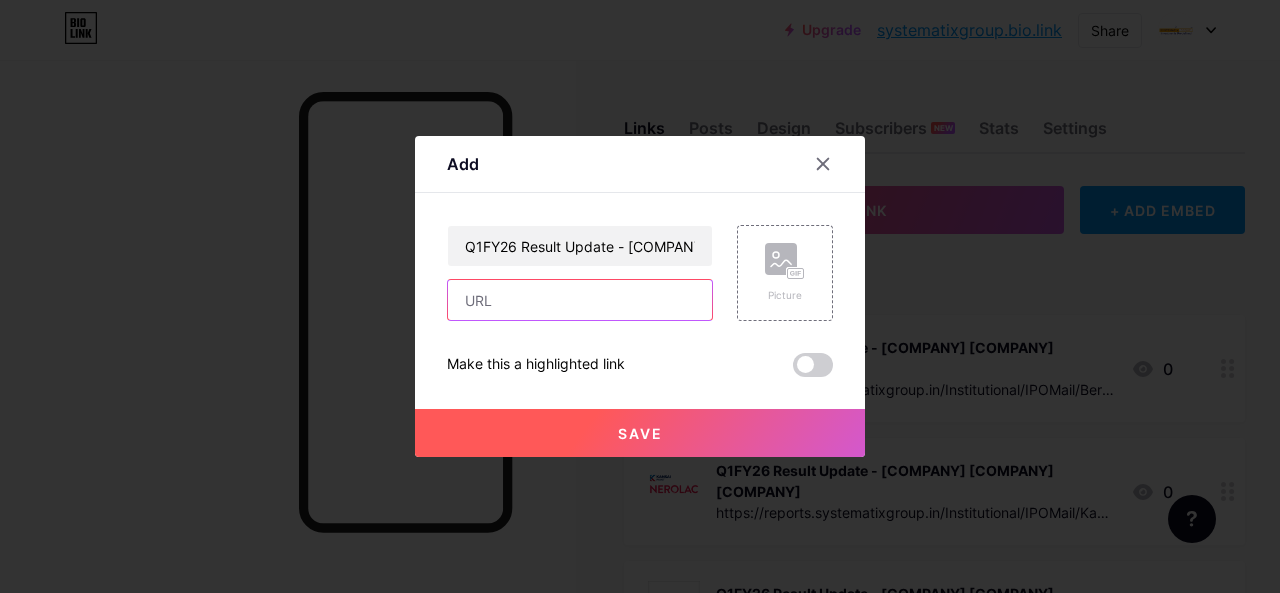 click at bounding box center [580, 300] 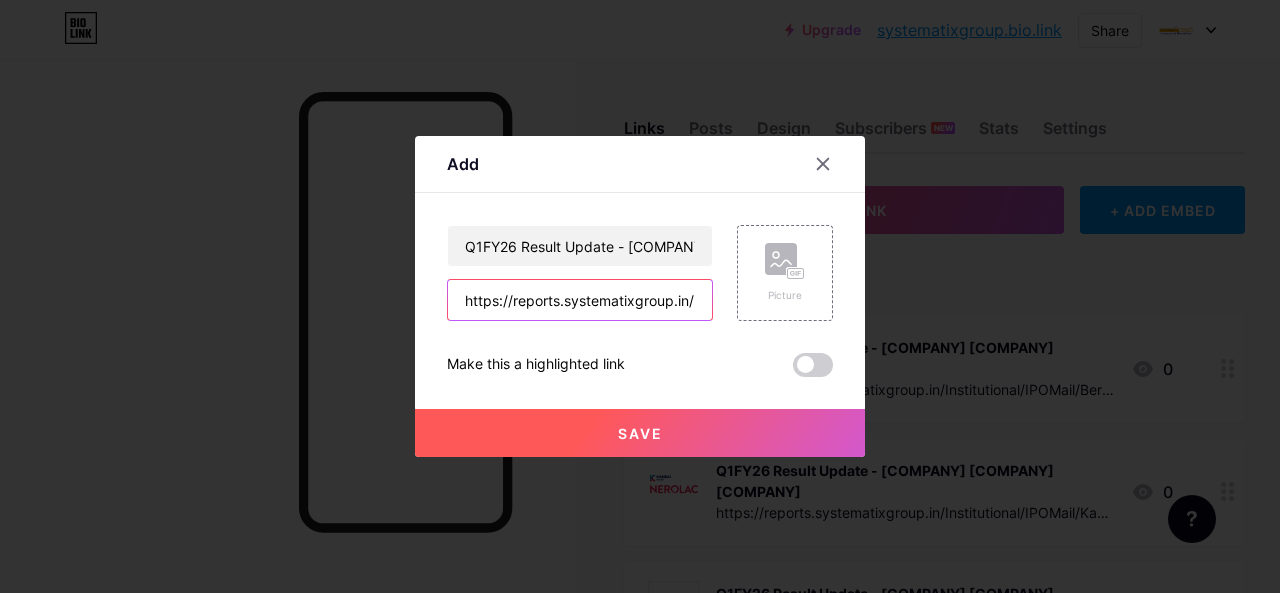 scroll, scrollTop: 0, scrollLeft: 872, axis: horizontal 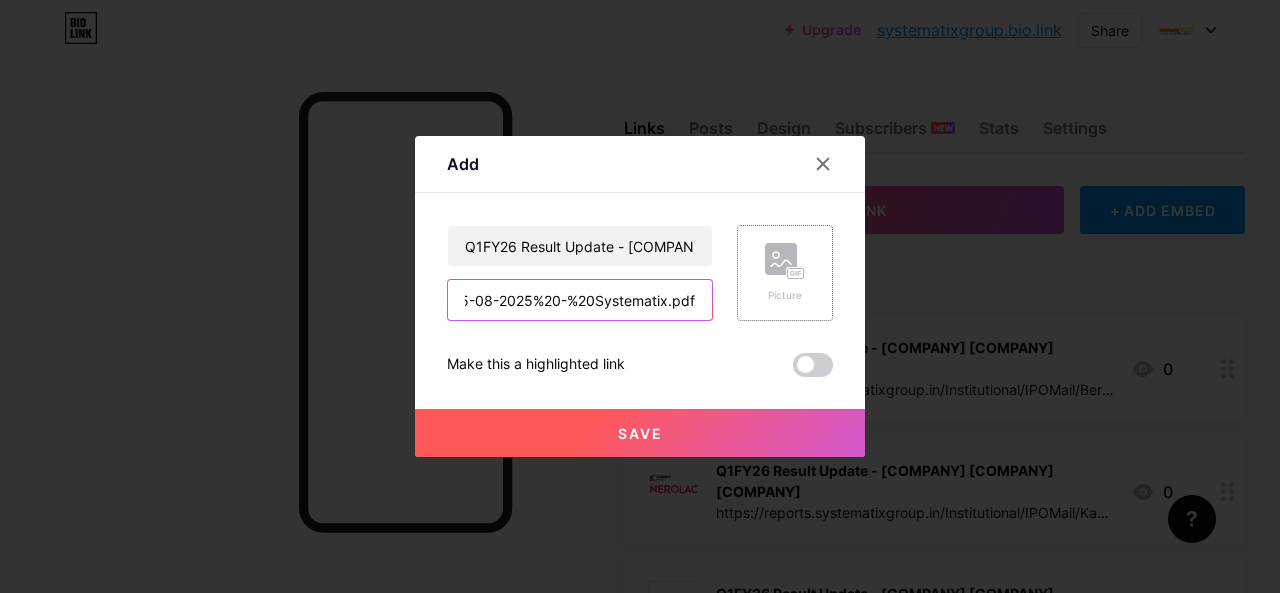 type on "https://reports.systematixgroup.in/Institutional/IPOMail/Capri%20Global%20Capital%20Ltd%20-%201QFY26%20-%20RU%20-%2005-08-2025%20-%20Systematix.pdf" 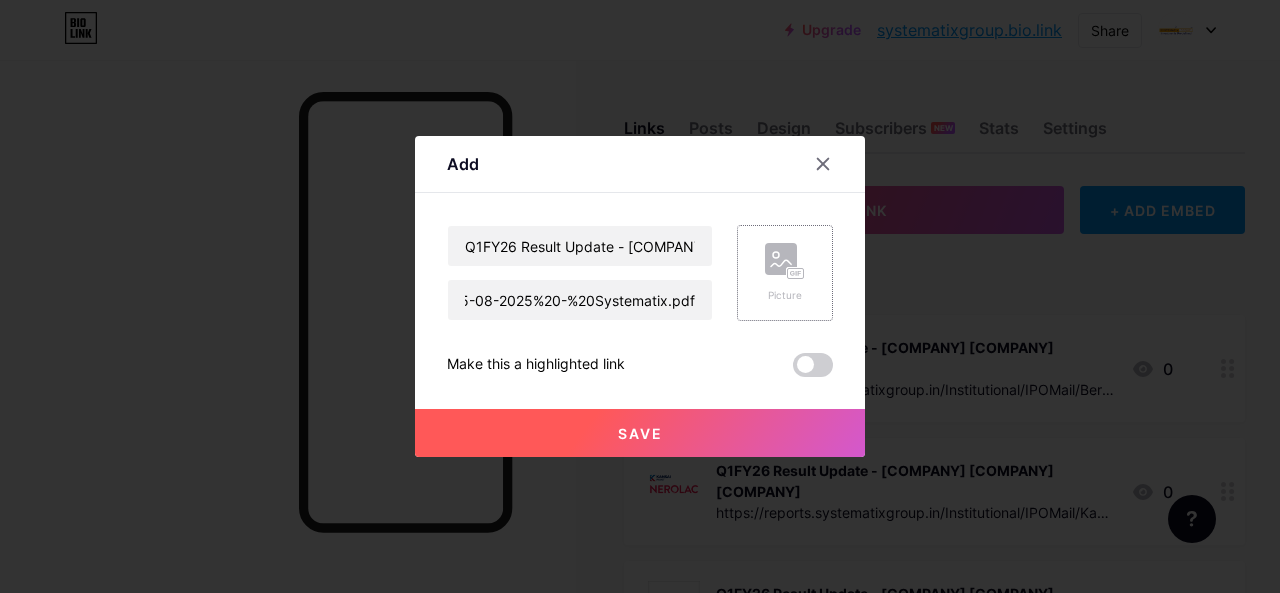scroll, scrollTop: 0, scrollLeft: 0, axis: both 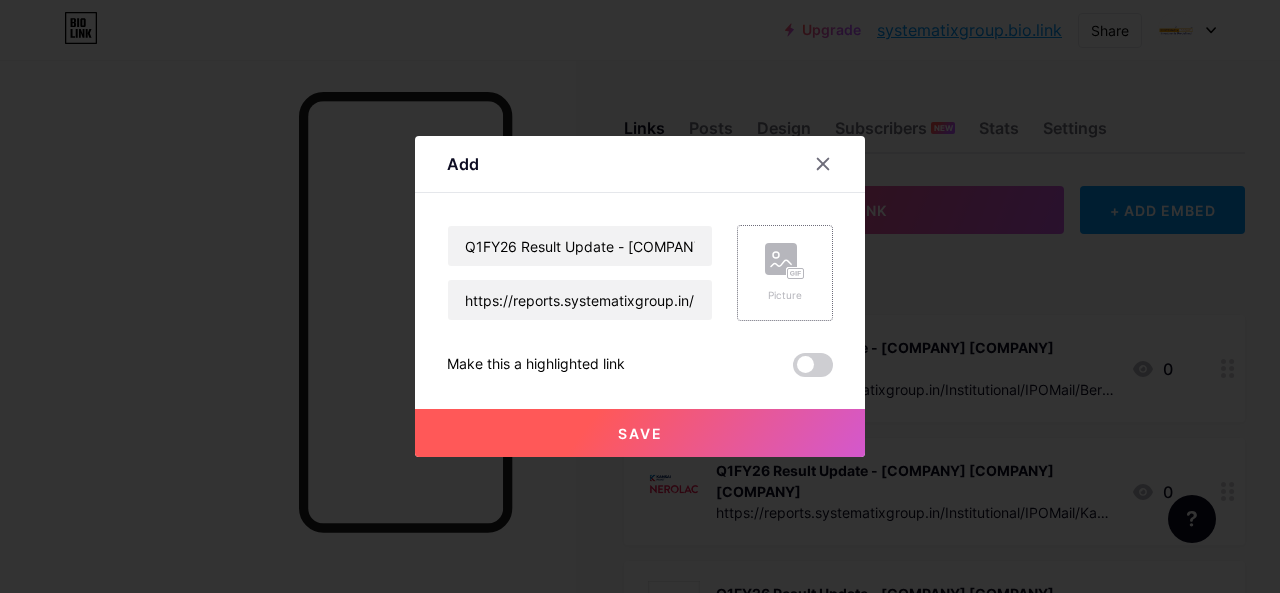 click 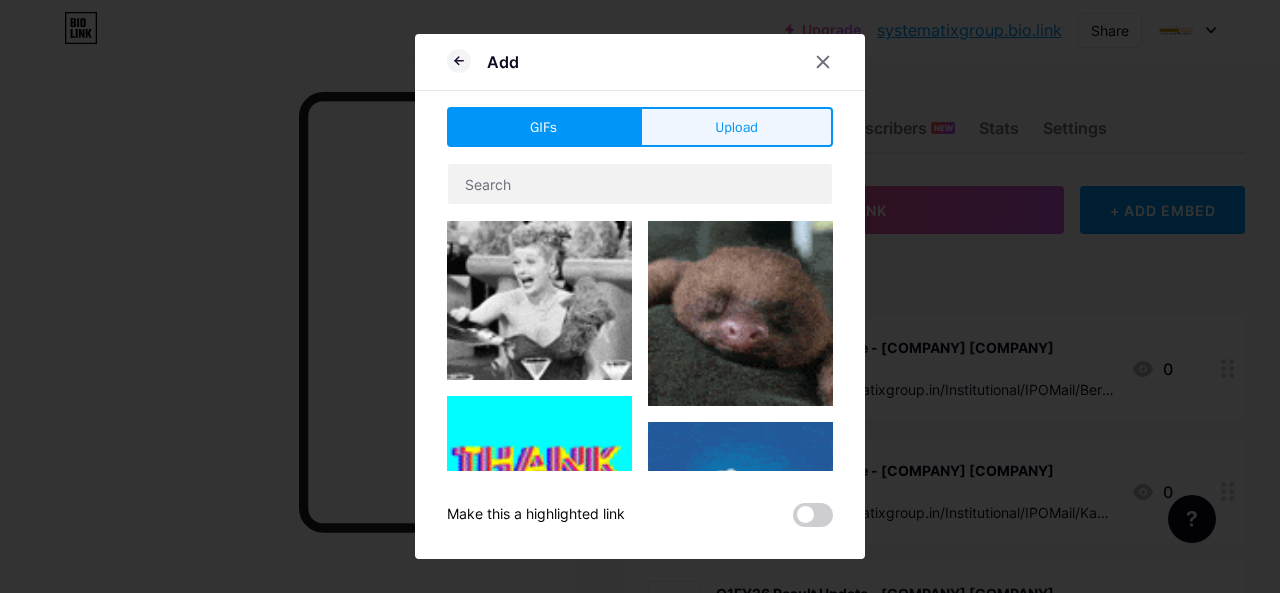 click on "Upload" at bounding box center [736, 127] 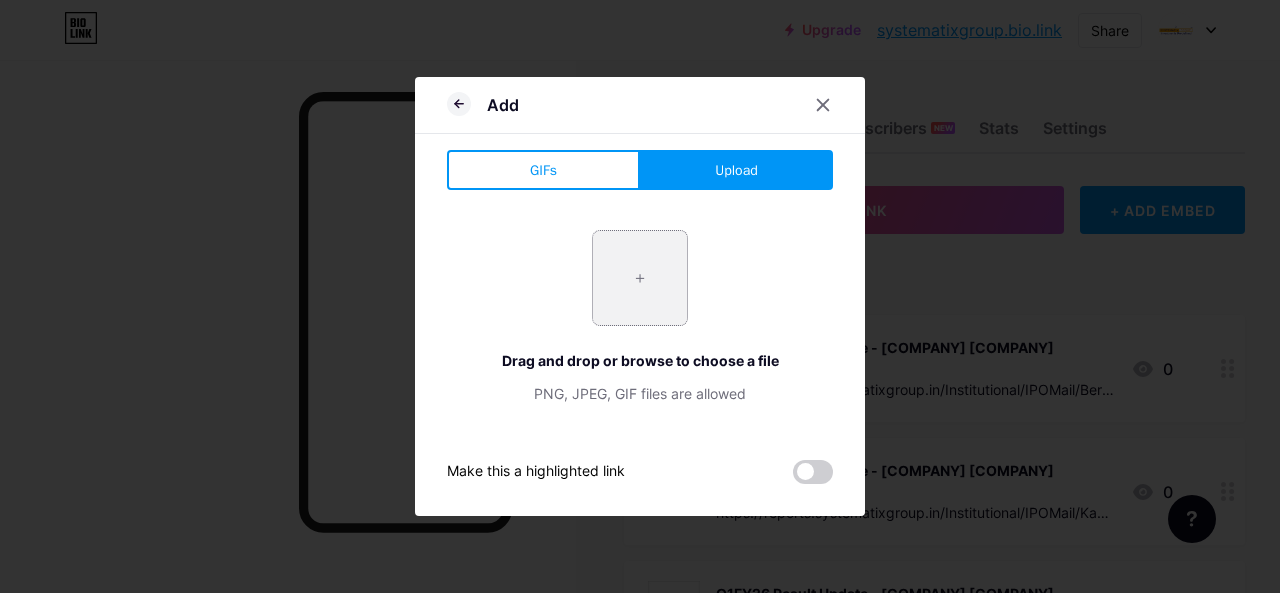 click at bounding box center [640, 278] 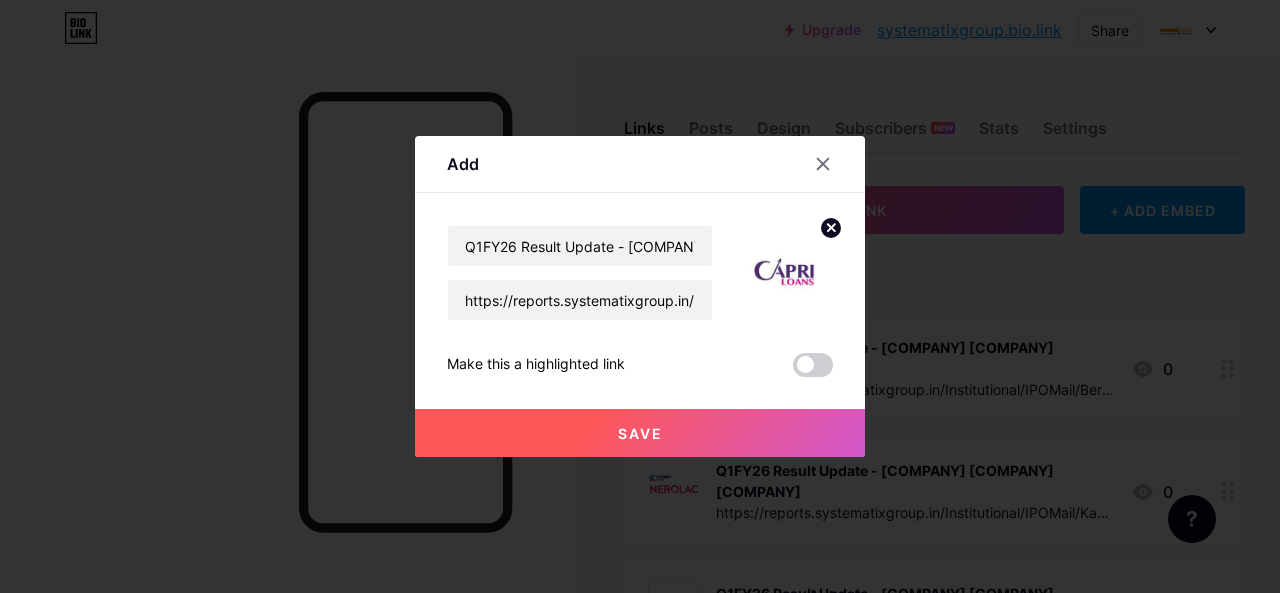 click on "Save" at bounding box center (640, 433) 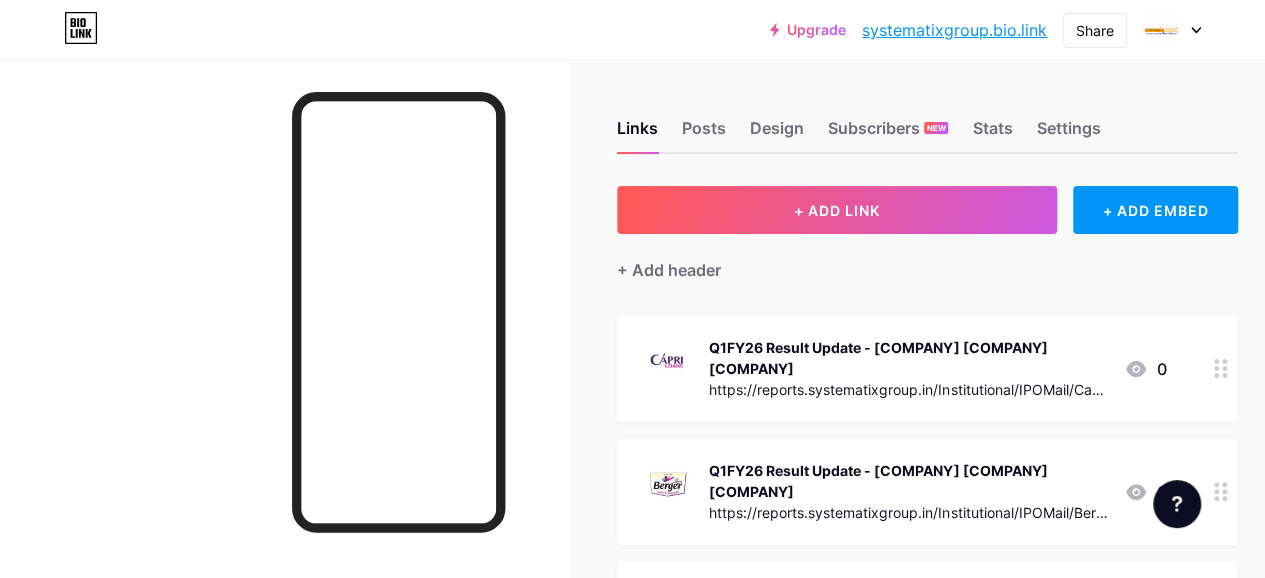 click on "Q1FY26 Result Update - [COMPANY] [COMPANY] [COMPANY]" at bounding box center (908, 358) 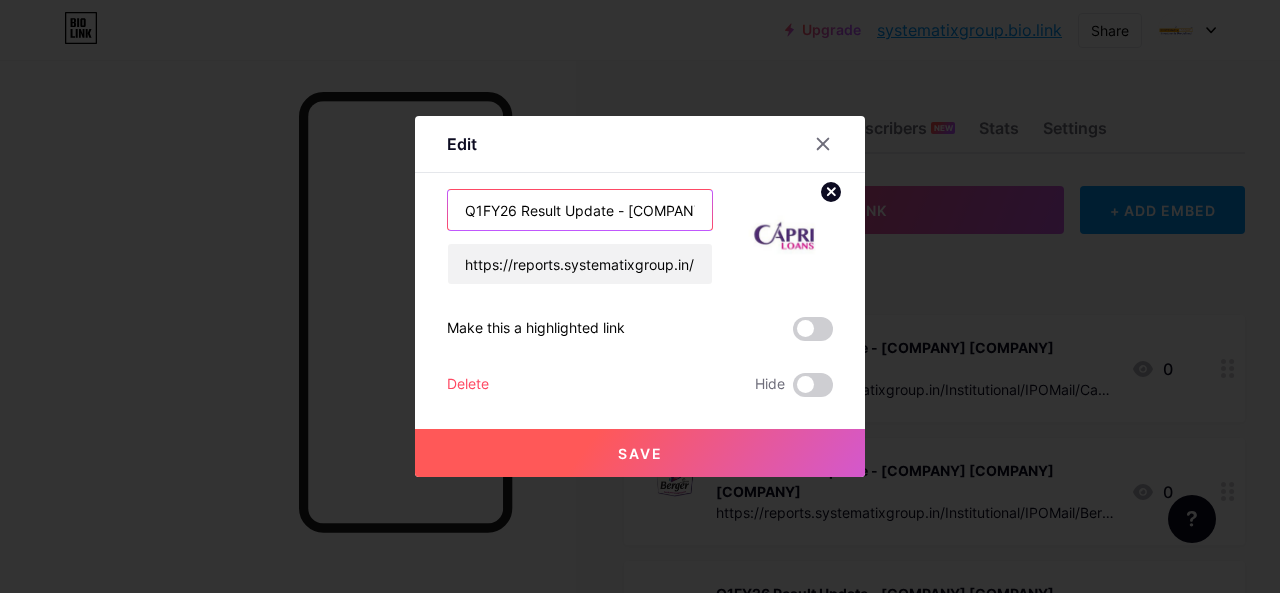 drag, startPoint x: 614, startPoint y: 211, endPoint x: 436, endPoint y: 220, distance: 178.22739 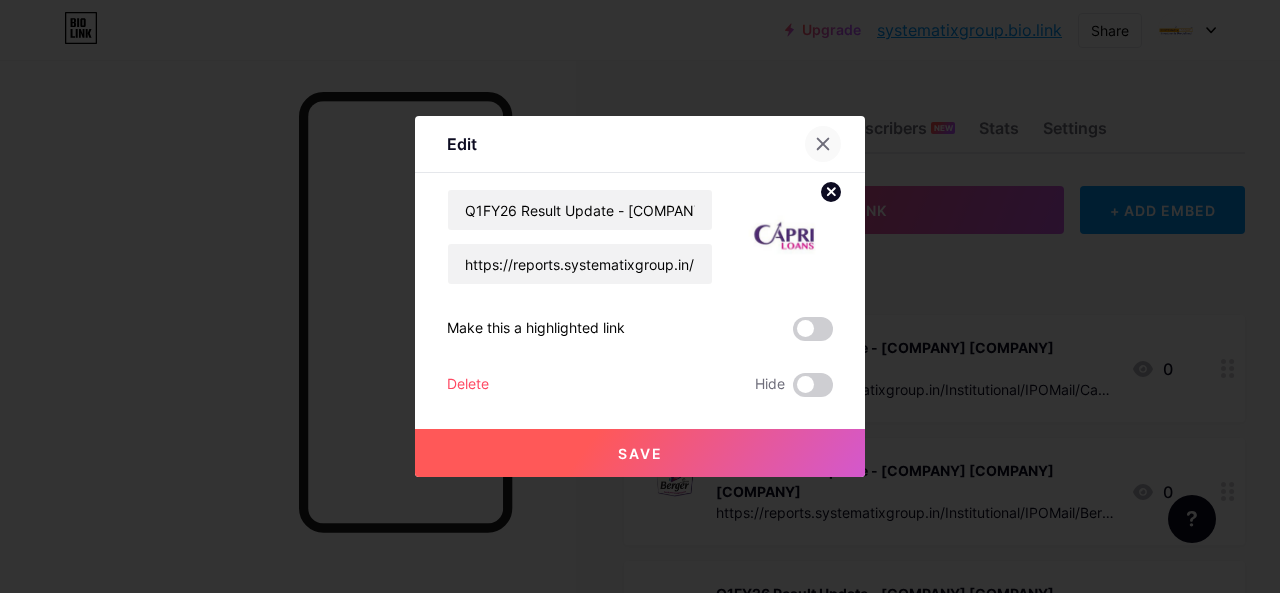 click at bounding box center [823, 144] 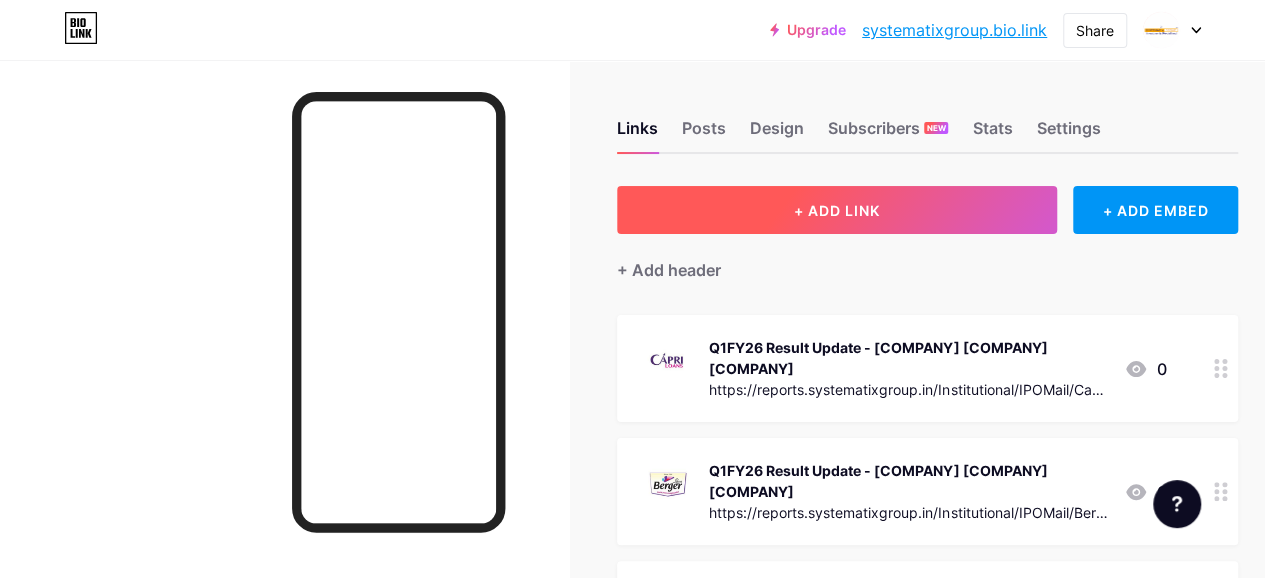 click on "+ ADD LINK" at bounding box center (837, 210) 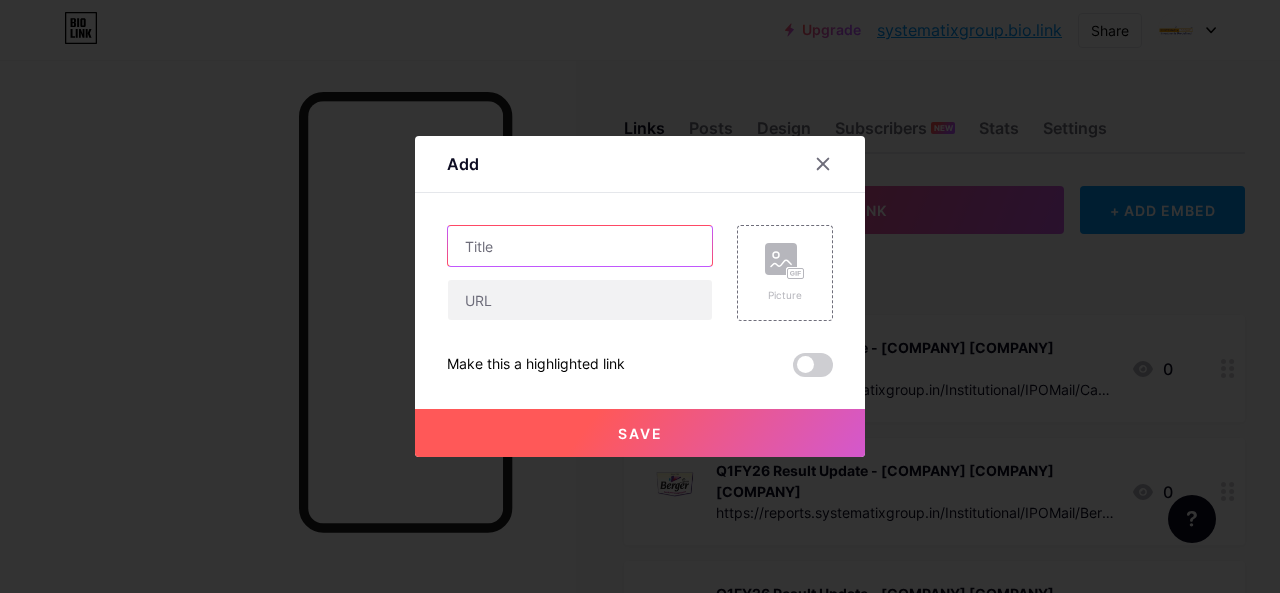 click at bounding box center [580, 246] 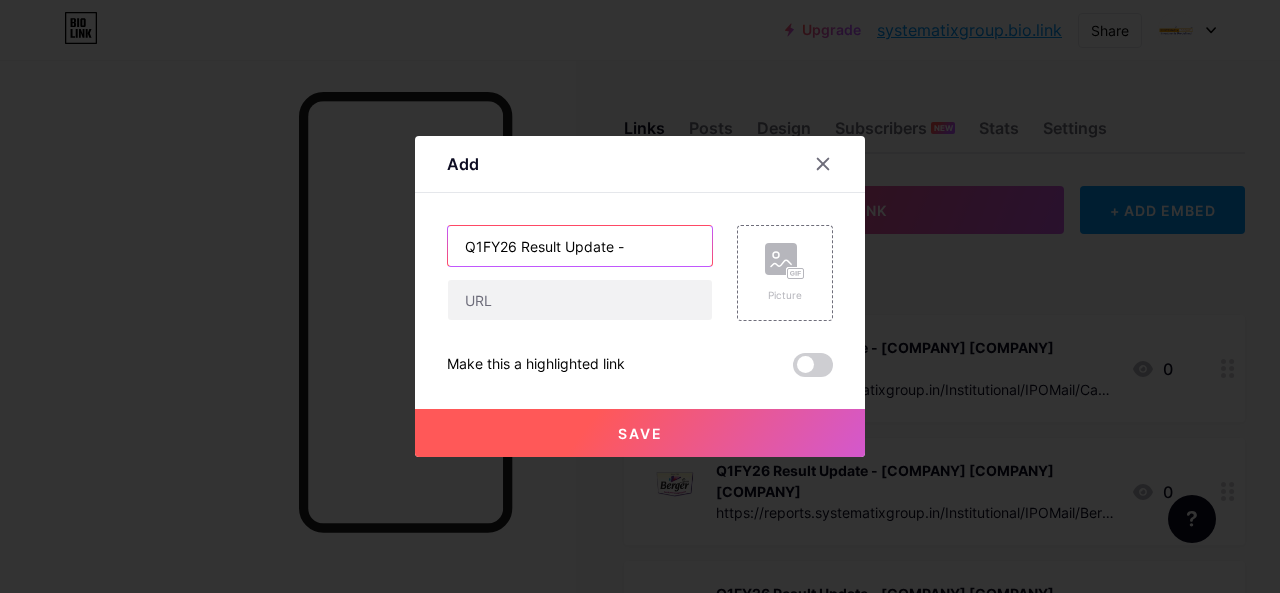 paste on "[COMPANY] [COMPANY]" 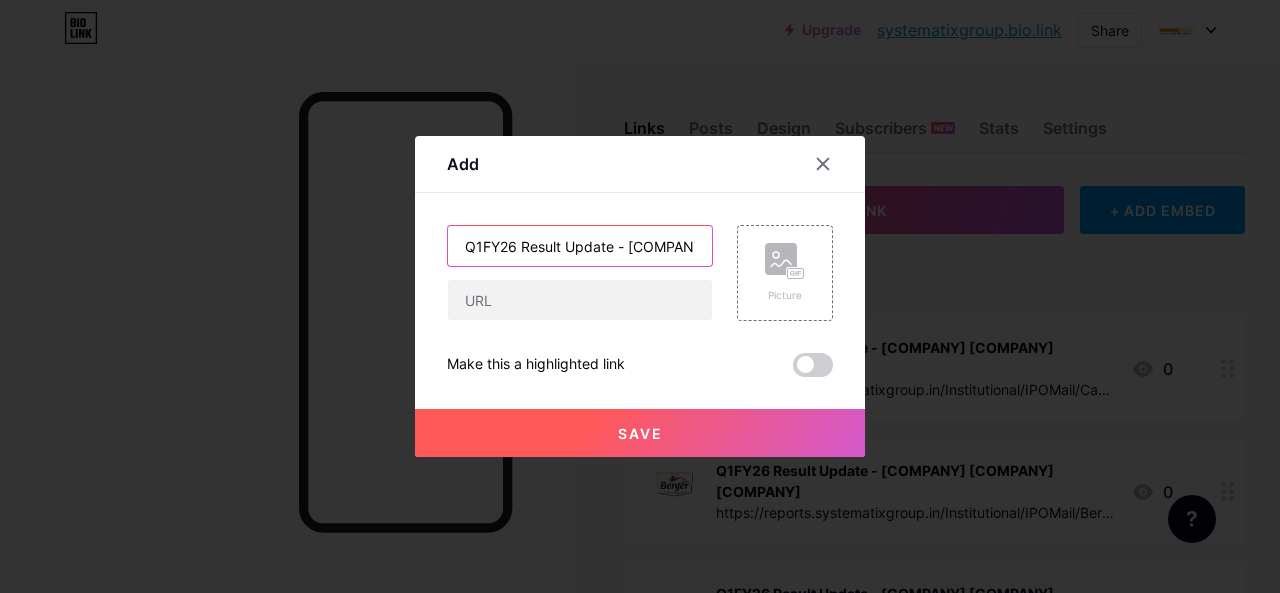 scroll, scrollTop: 0, scrollLeft: 10, axis: horizontal 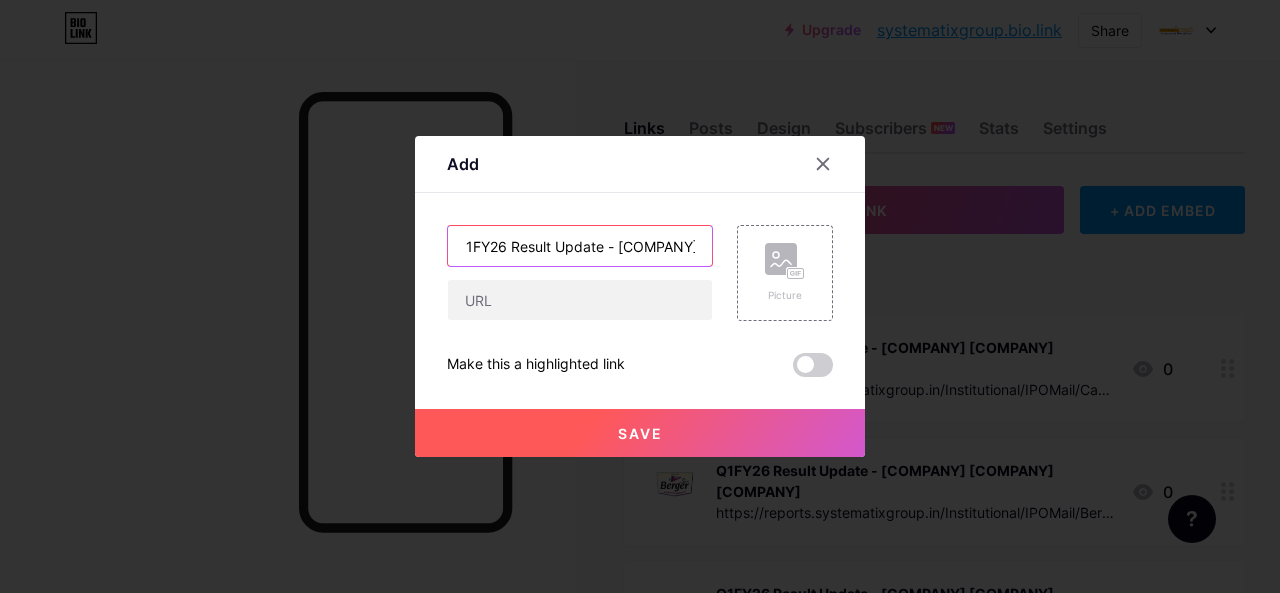 type on "Q1FY26 Result Update - [COMPANY] [COMPANY]" 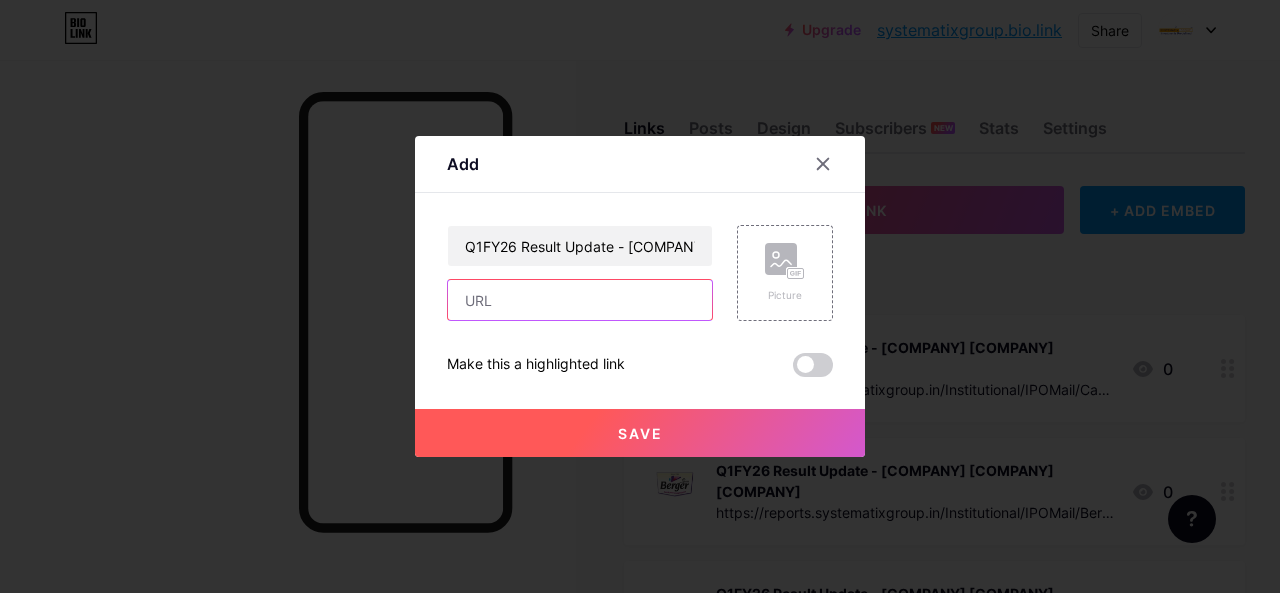 click at bounding box center [580, 300] 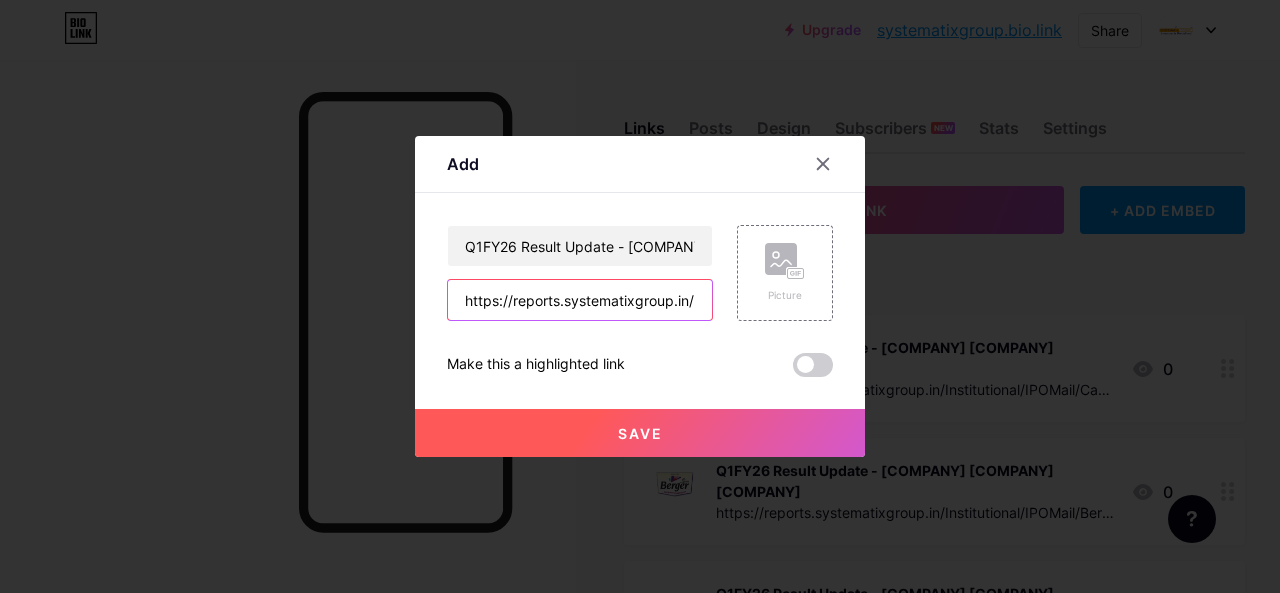 scroll, scrollTop: 0, scrollLeft: 662, axis: horizontal 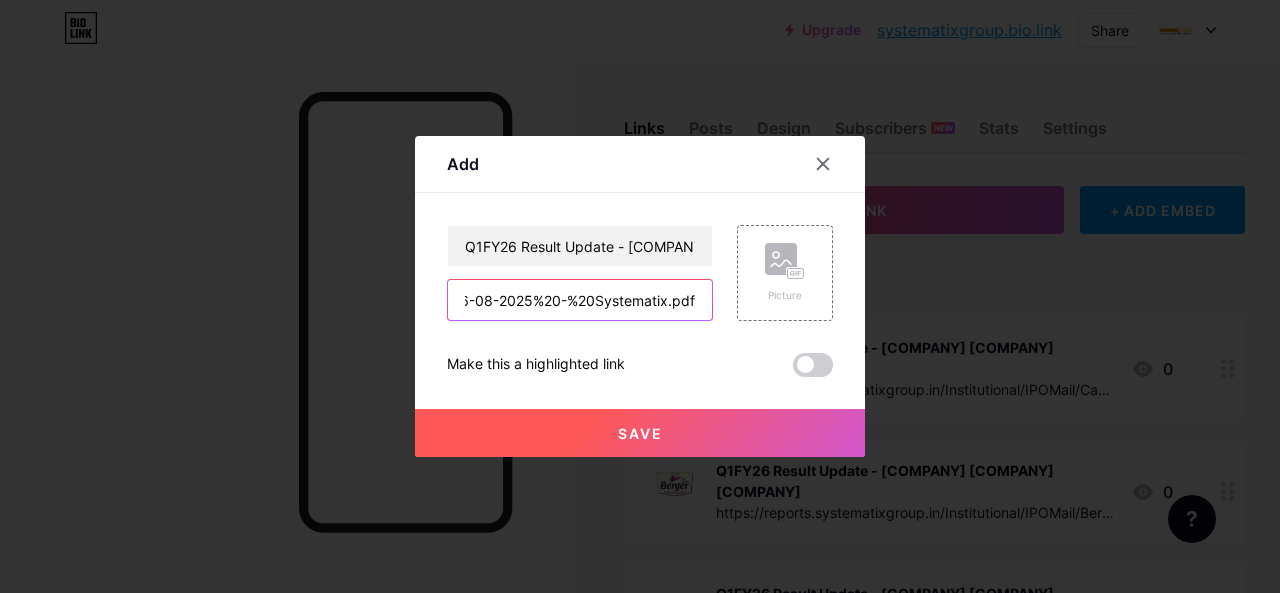 type on "https://reports.systematixgroup.in/Institutional/IPOMail/EPL%20Limited%20-%201QFY26%20-%2006-08-2025%20-%20Systematix.pdf" 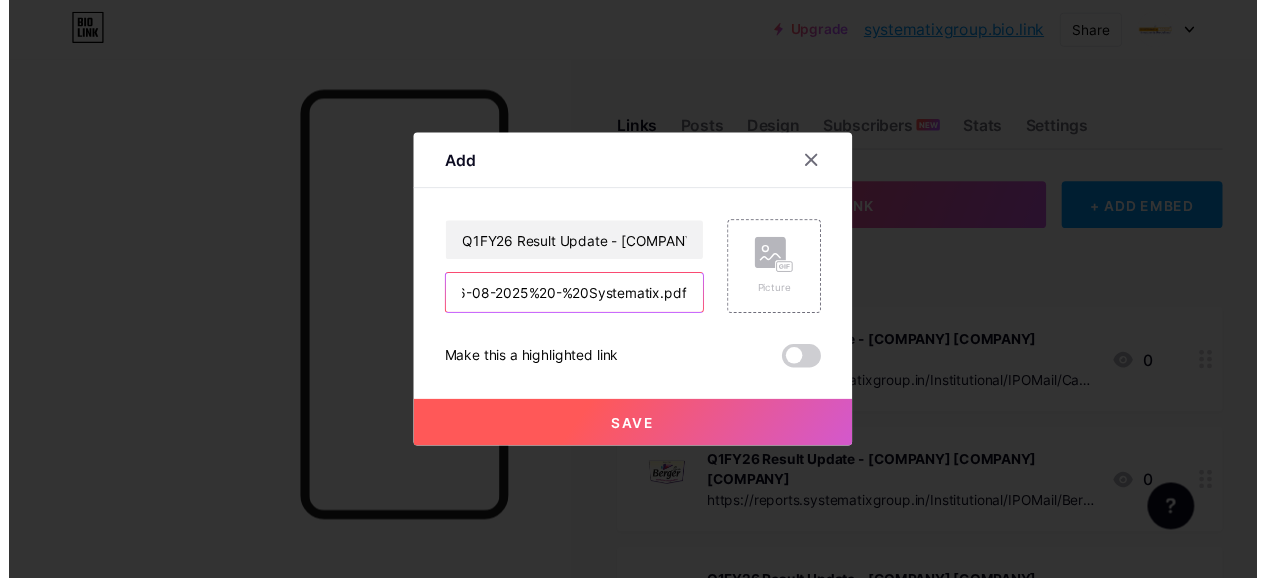 scroll, scrollTop: 0, scrollLeft: 0, axis: both 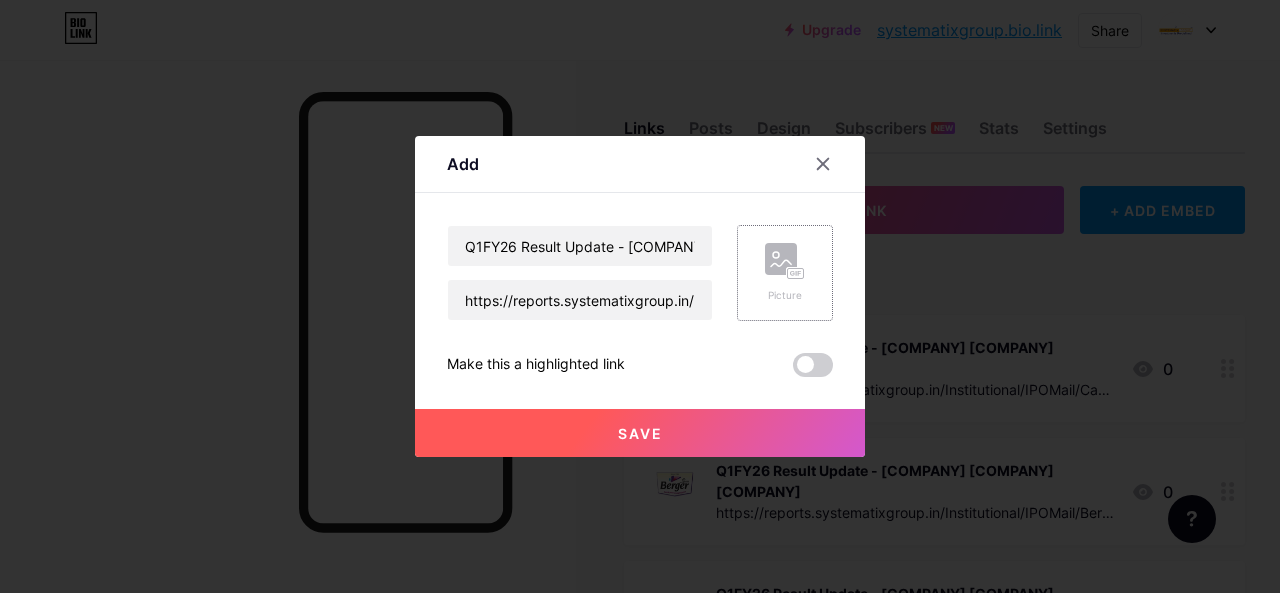 click 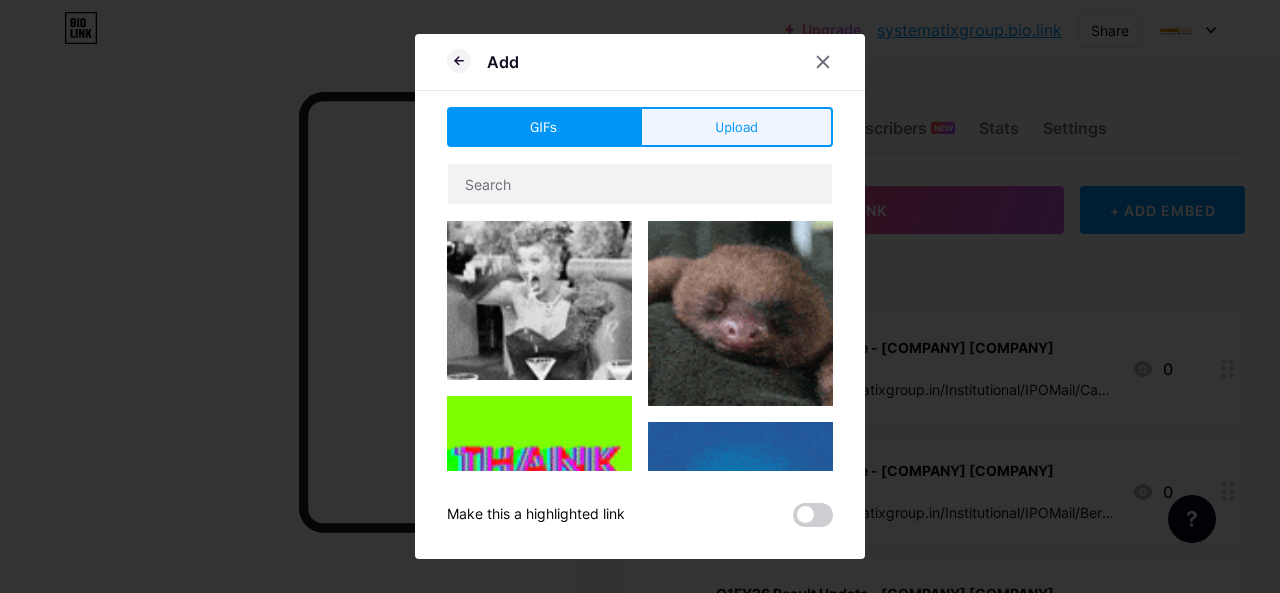 click on "Upload" at bounding box center [736, 127] 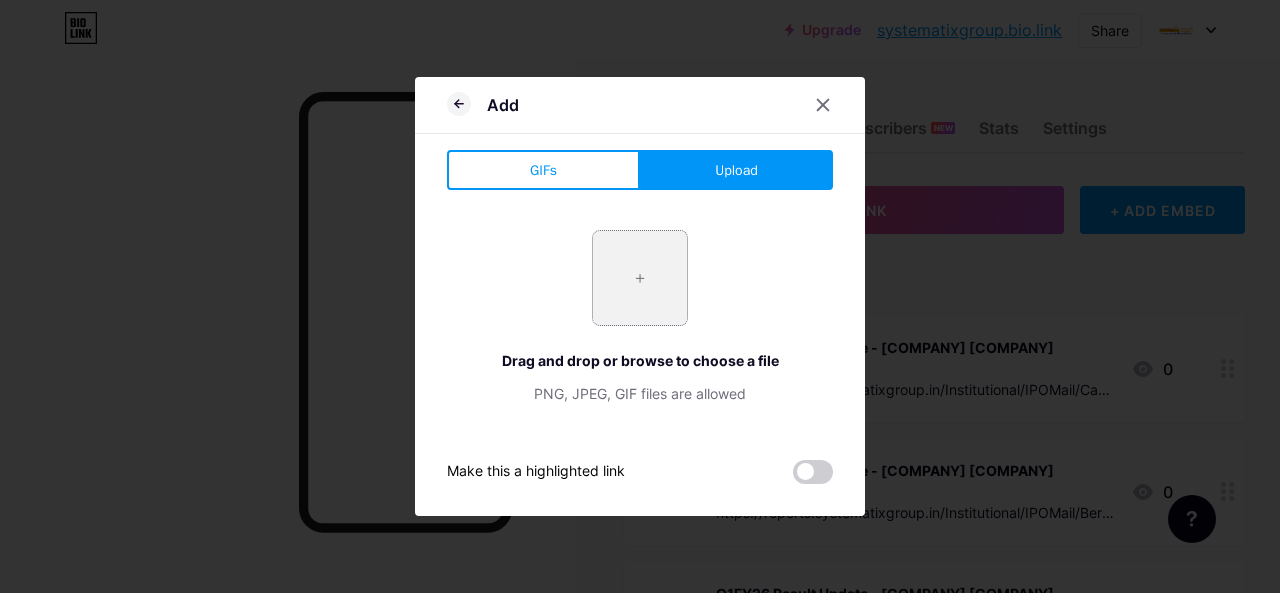 click at bounding box center [640, 278] 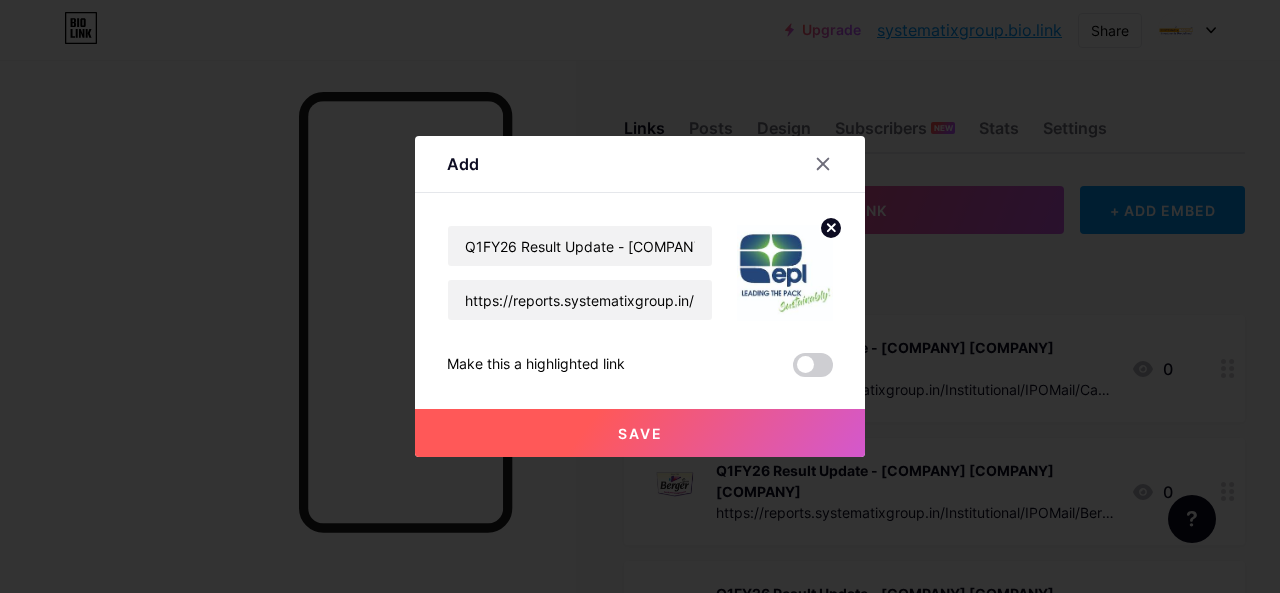 click on "Save" at bounding box center [640, 433] 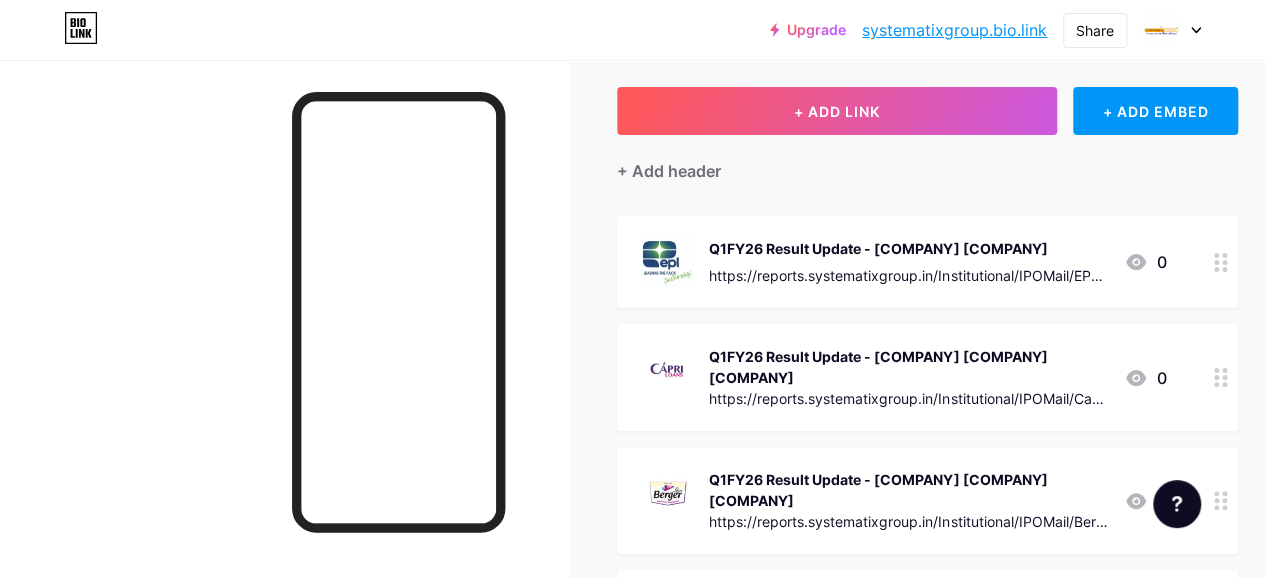 scroll, scrollTop: 0, scrollLeft: 0, axis: both 